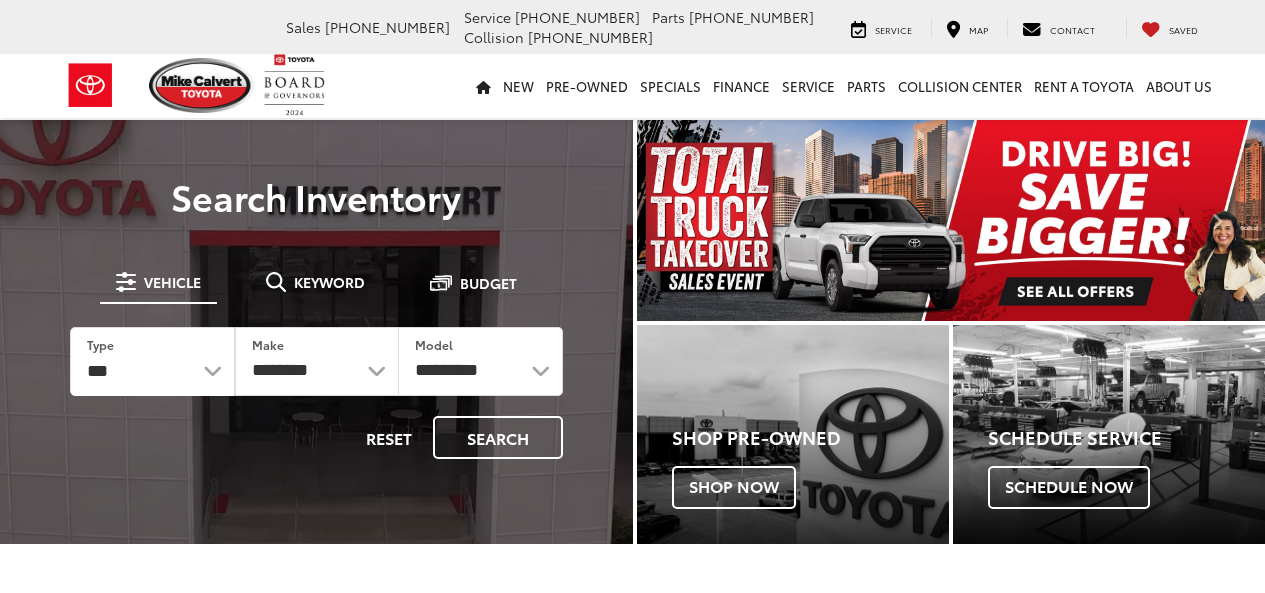 scroll, scrollTop: 0, scrollLeft: 0, axis: both 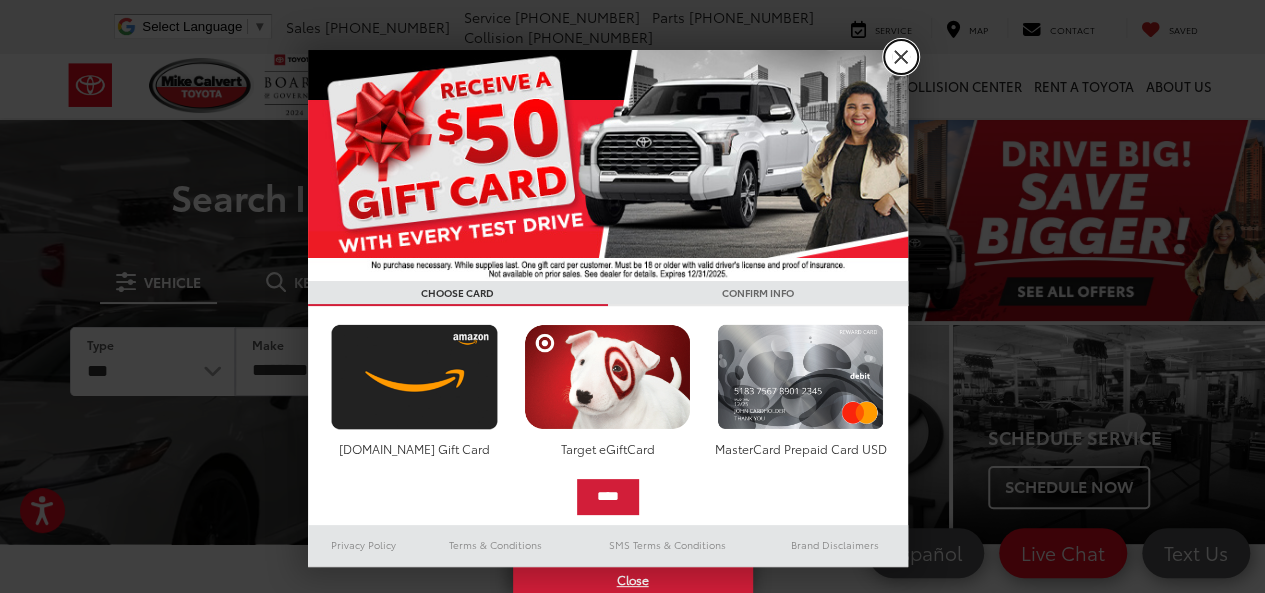 click on "X" at bounding box center (901, 57) 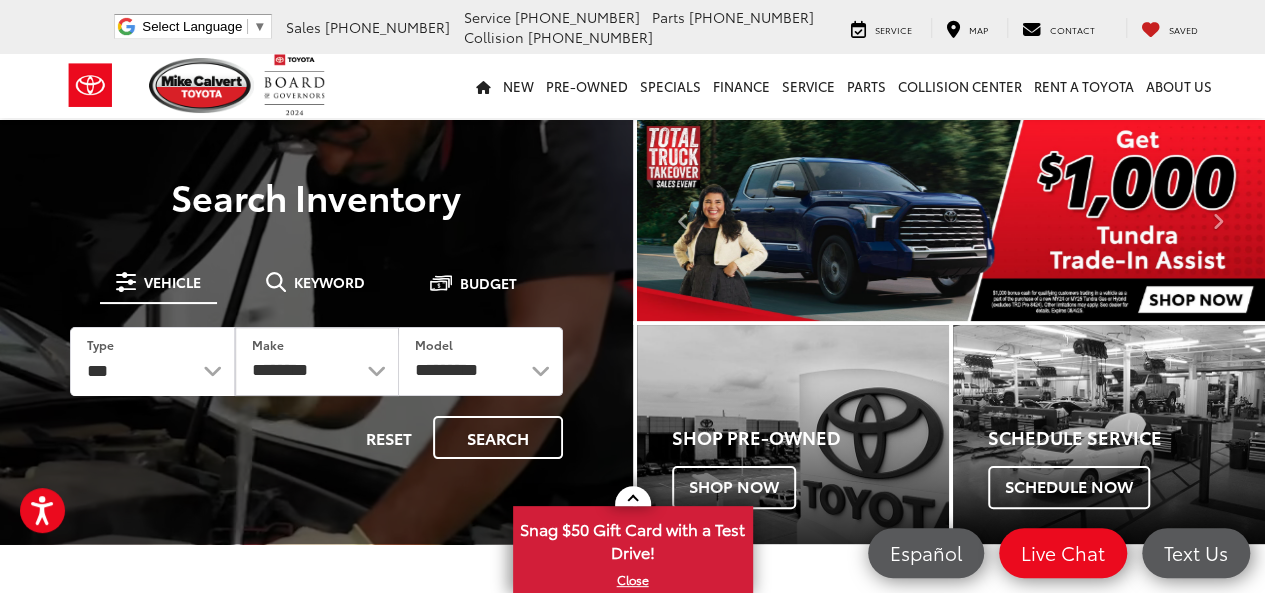 scroll, scrollTop: 0, scrollLeft: 0, axis: both 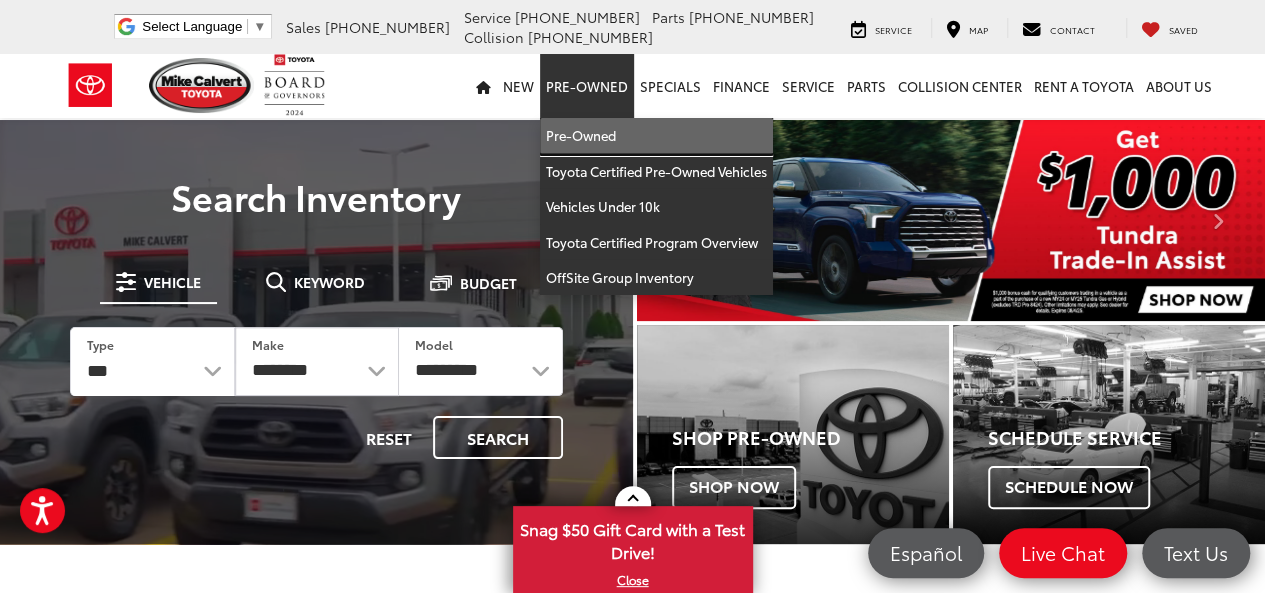 click on "Pre-Owned" at bounding box center (656, 136) 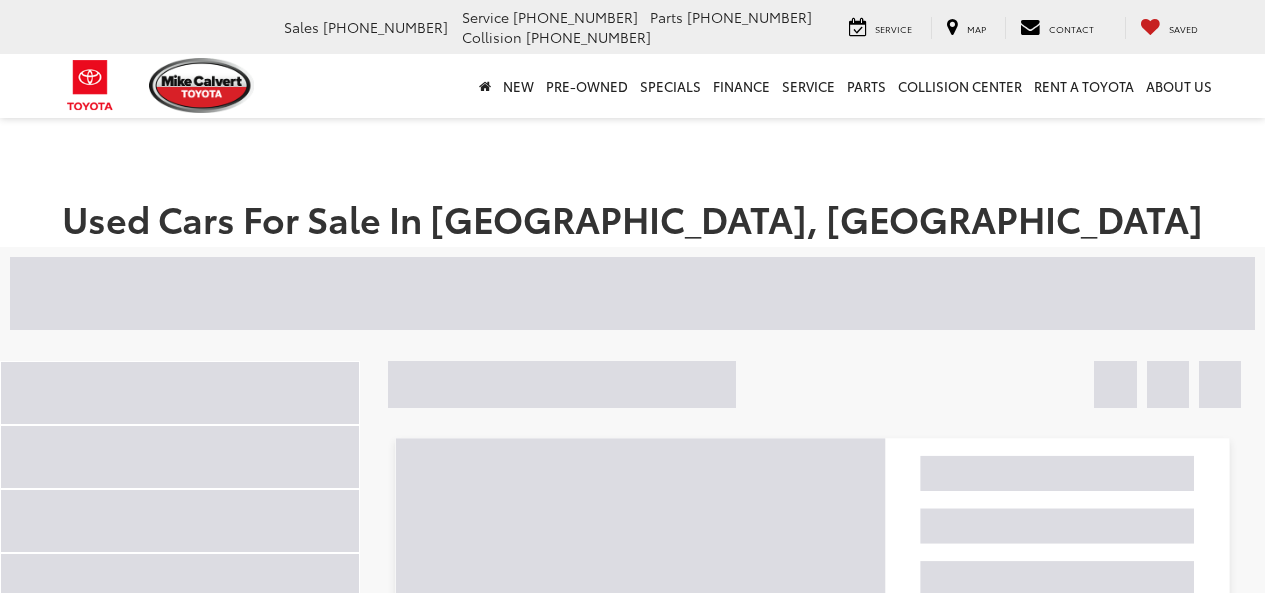 scroll, scrollTop: 0, scrollLeft: 0, axis: both 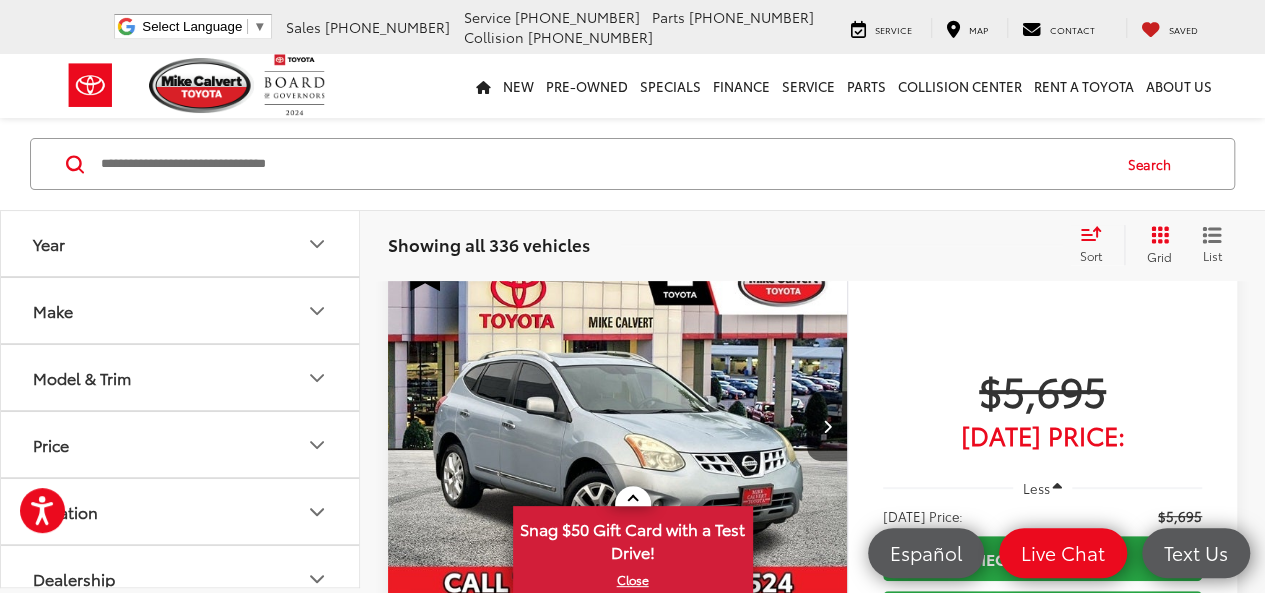click on "Year" at bounding box center (181, 243) 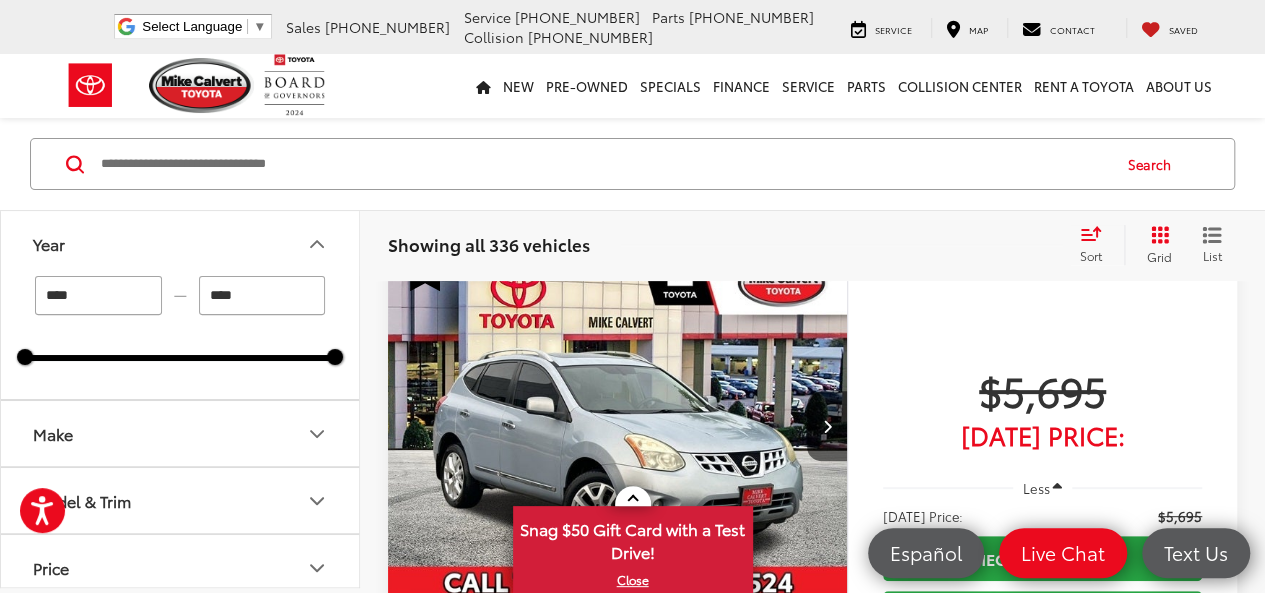 type 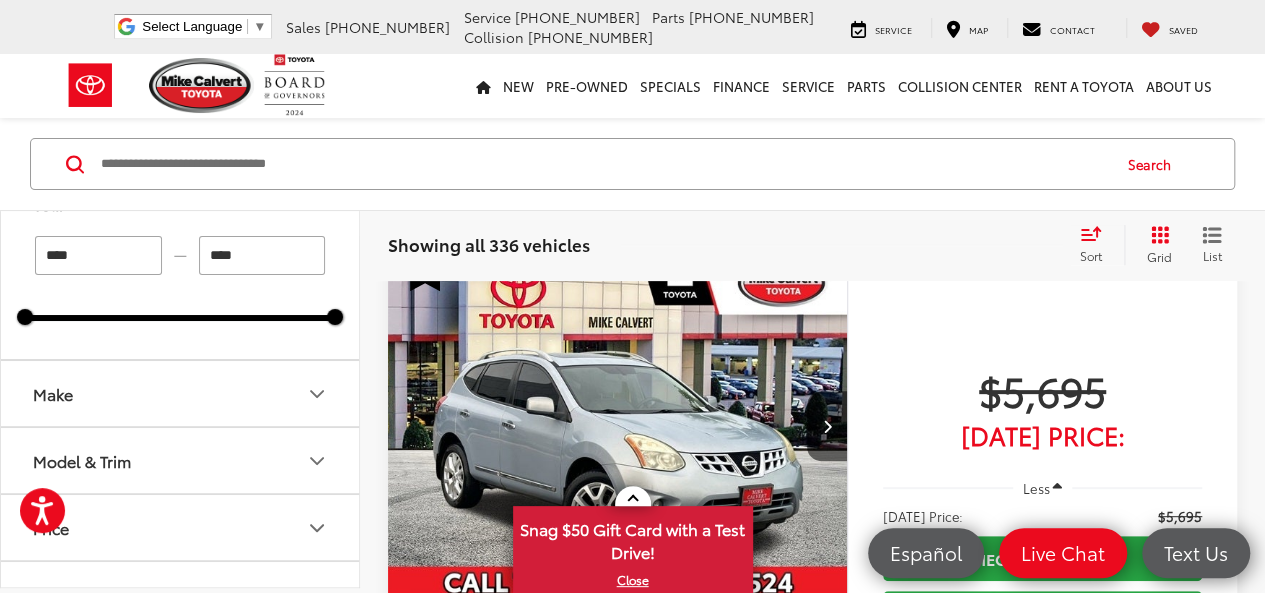 scroll, scrollTop: 80, scrollLeft: 0, axis: vertical 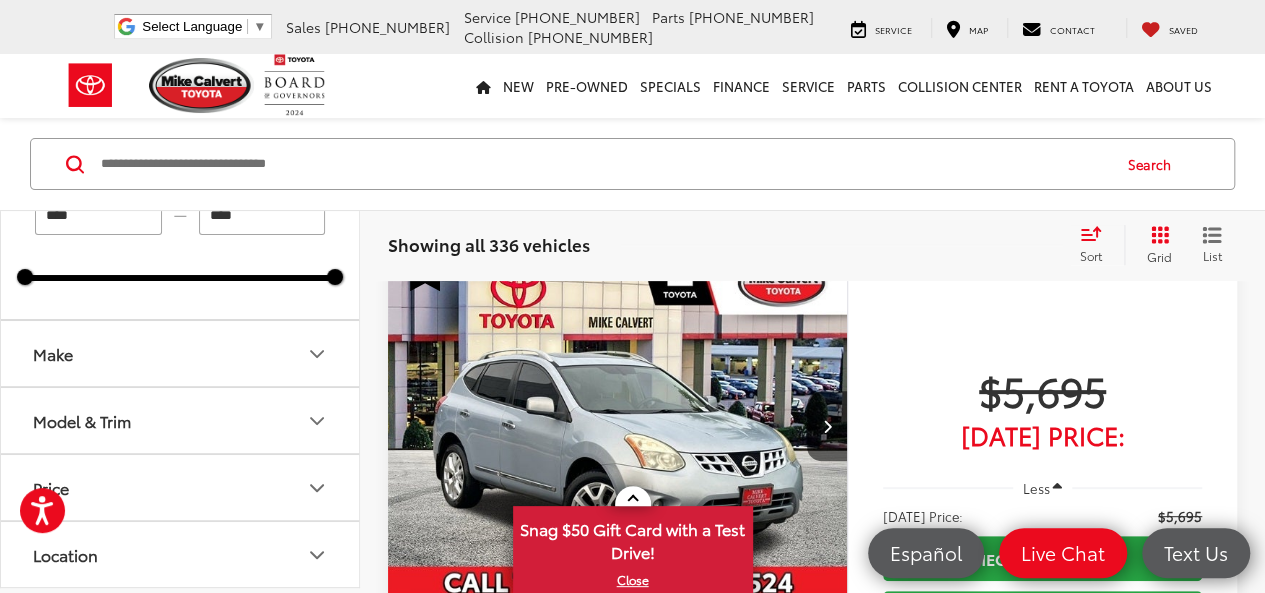 click 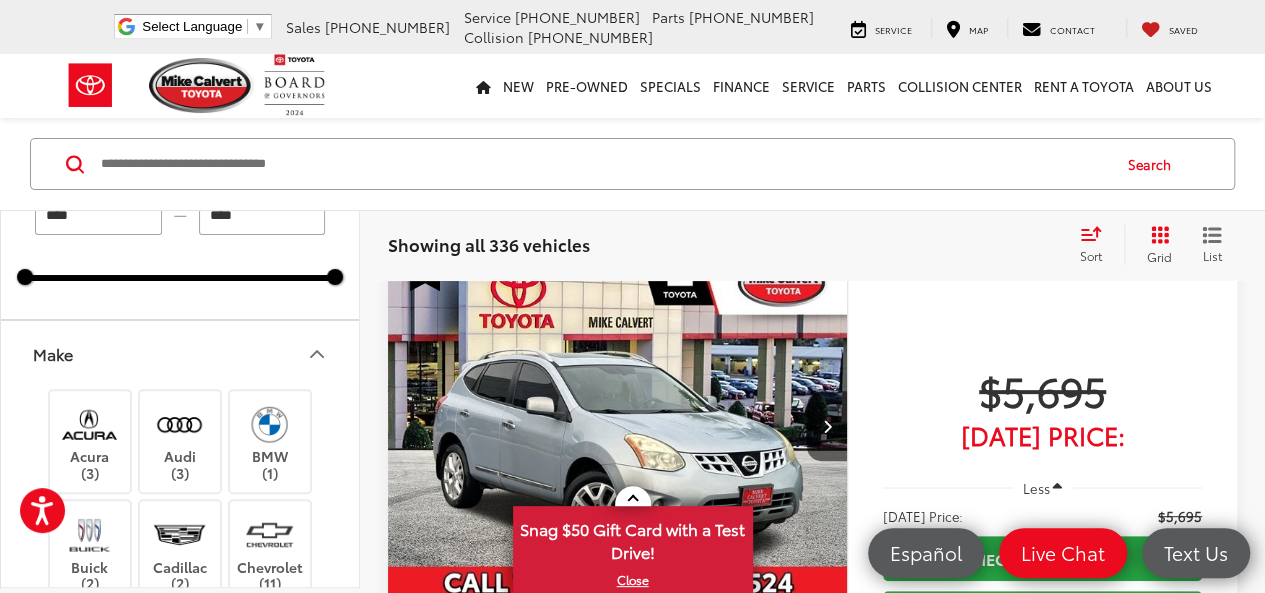 type 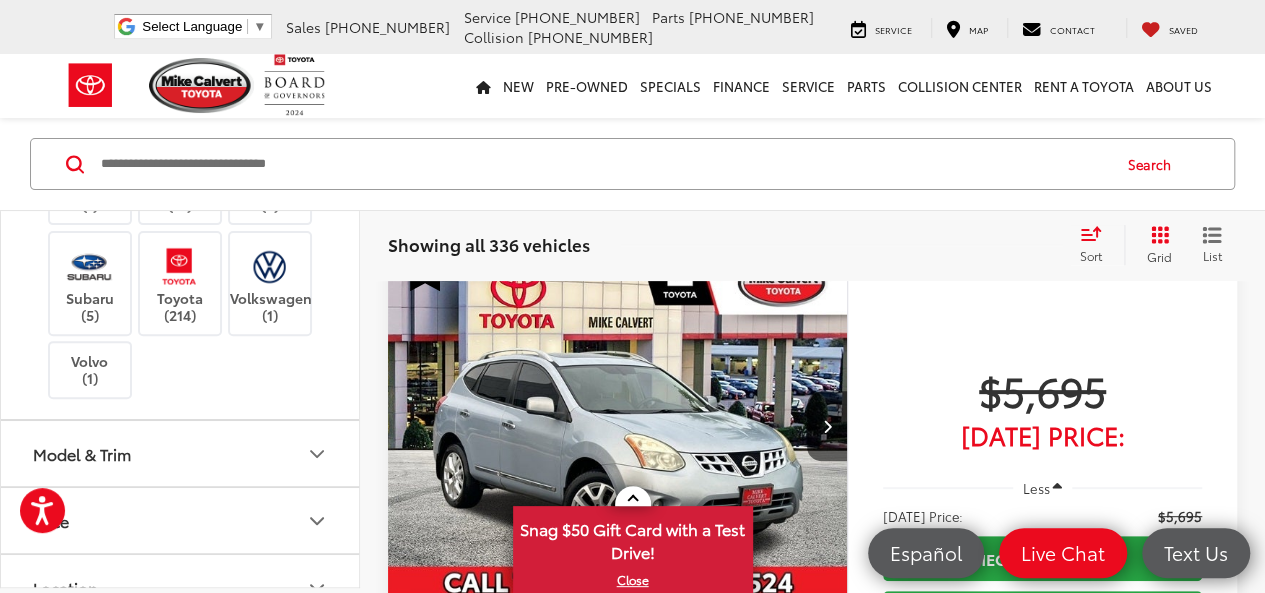 scroll, scrollTop: 840, scrollLeft: 0, axis: vertical 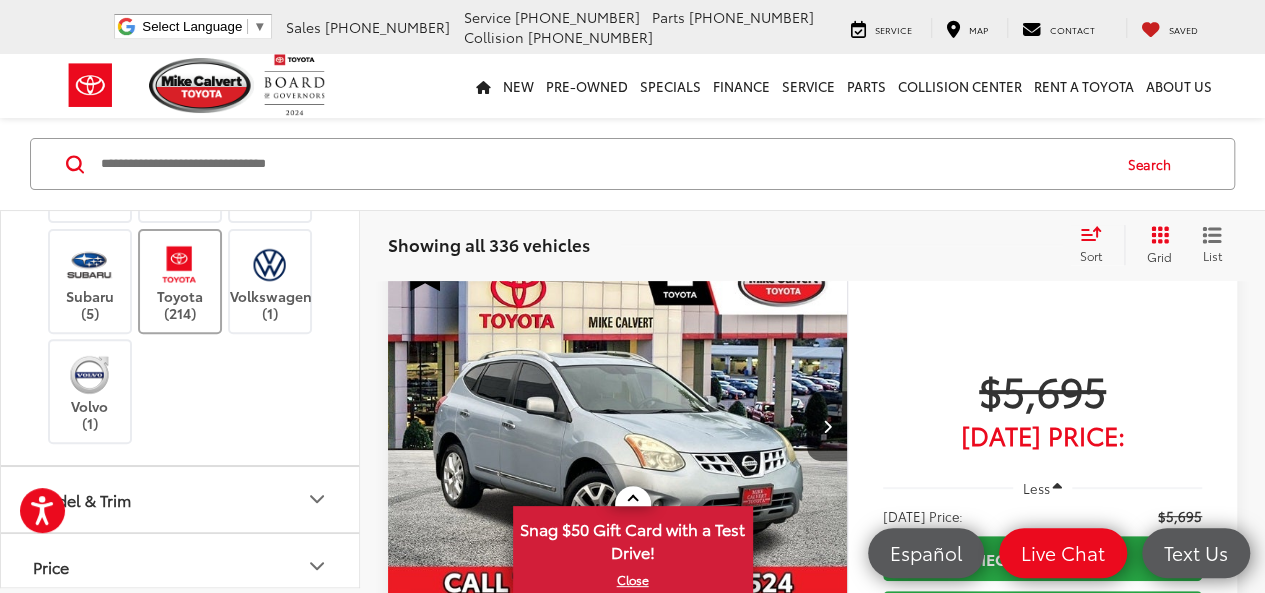 click at bounding box center [179, 263] 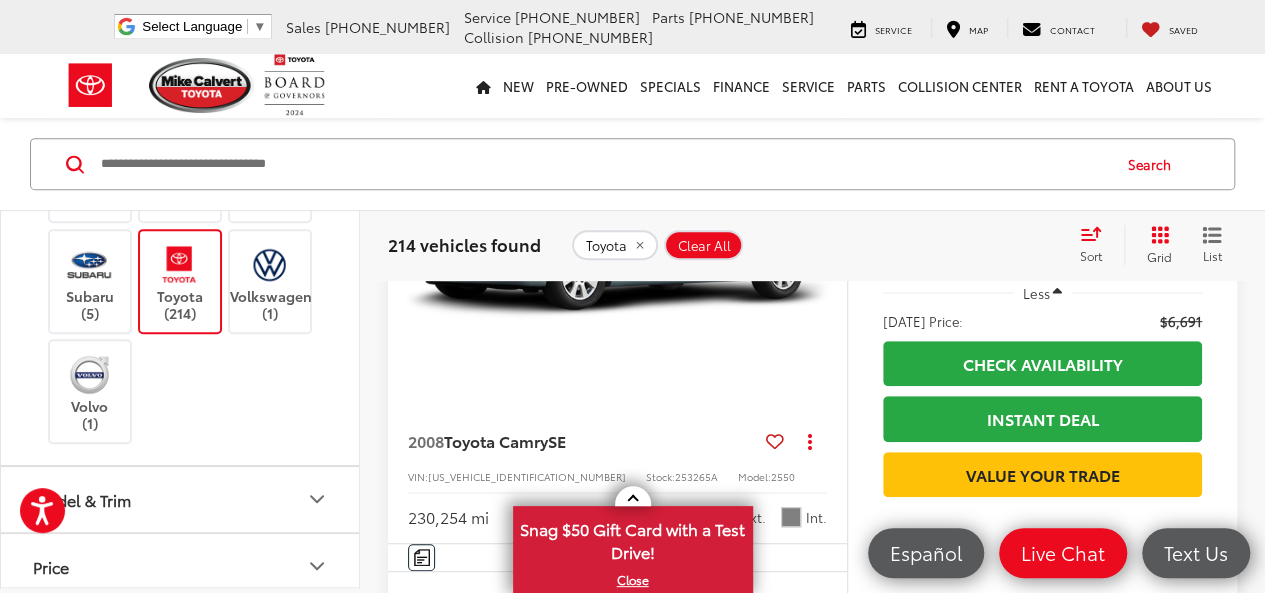 scroll, scrollTop: 369, scrollLeft: 0, axis: vertical 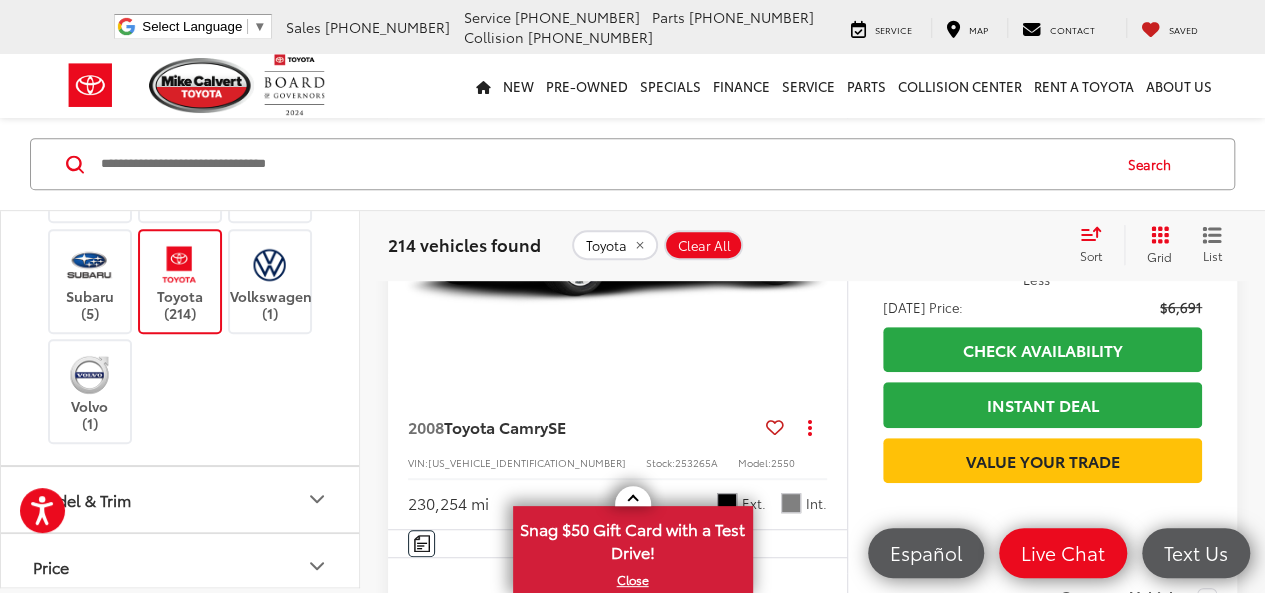 click on "Acura   (3)   Audi   (3)   BMW   (1)   Buick   (2)   Cadillac   (2)   Chevrolet   (11)   Dodge   (1)   Ford   (19)   GMC   (5)   Honda   (16)   Hyundai   (10)   Jeep   (7)   Kia   (3)   Land Rover   (1)   Lexus   (5)   Lincoln   (1)   Mazda   (4)   Mercedes-Benz   (1)   Mitsubishi   (1)   Nissan   (15)   RAM   (4)   Subaru   (5)   Toyota   (214)   Volkswagen   (1)   Volvo   (1)" at bounding box center (180, 45) 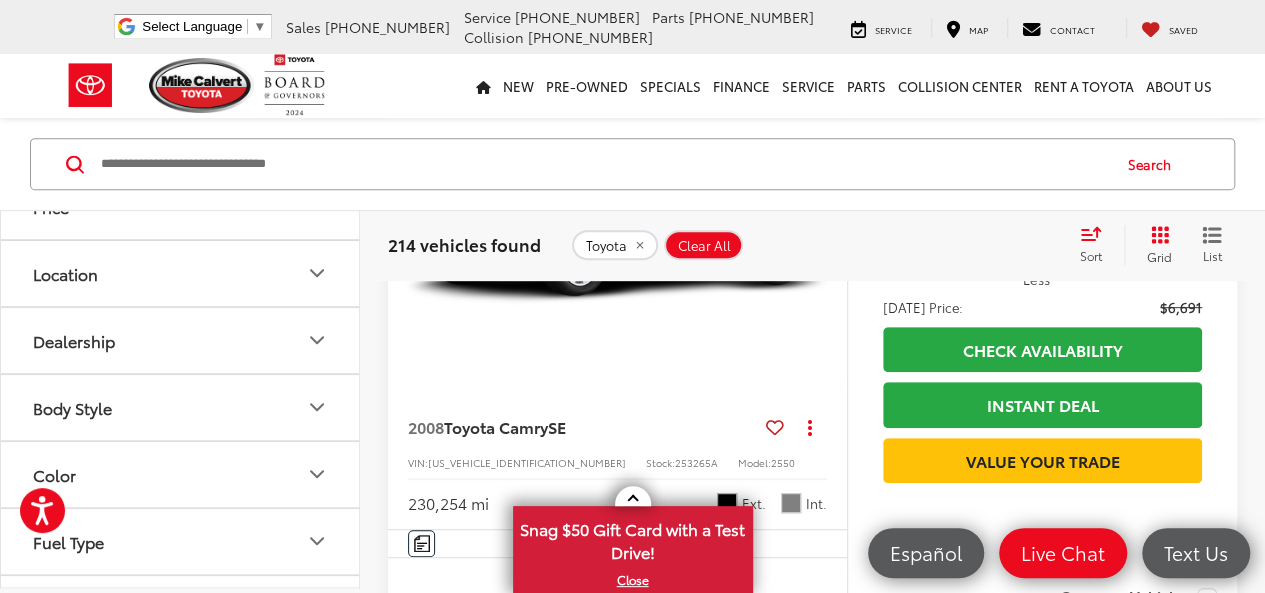 scroll, scrollTop: 1240, scrollLeft: 0, axis: vertical 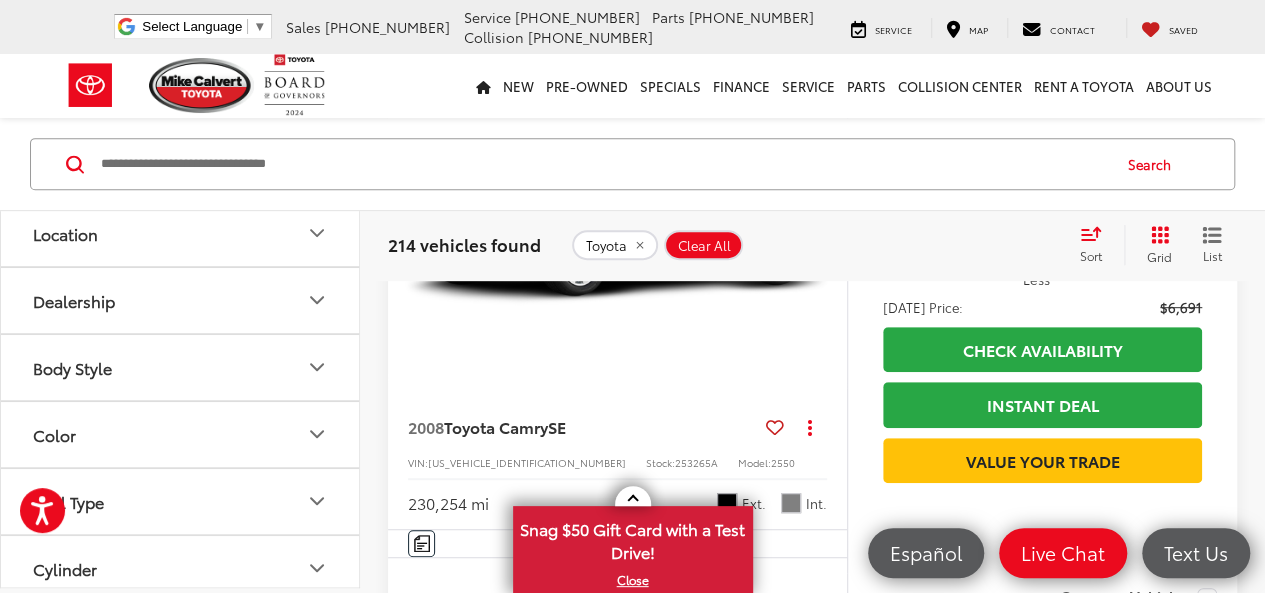 click 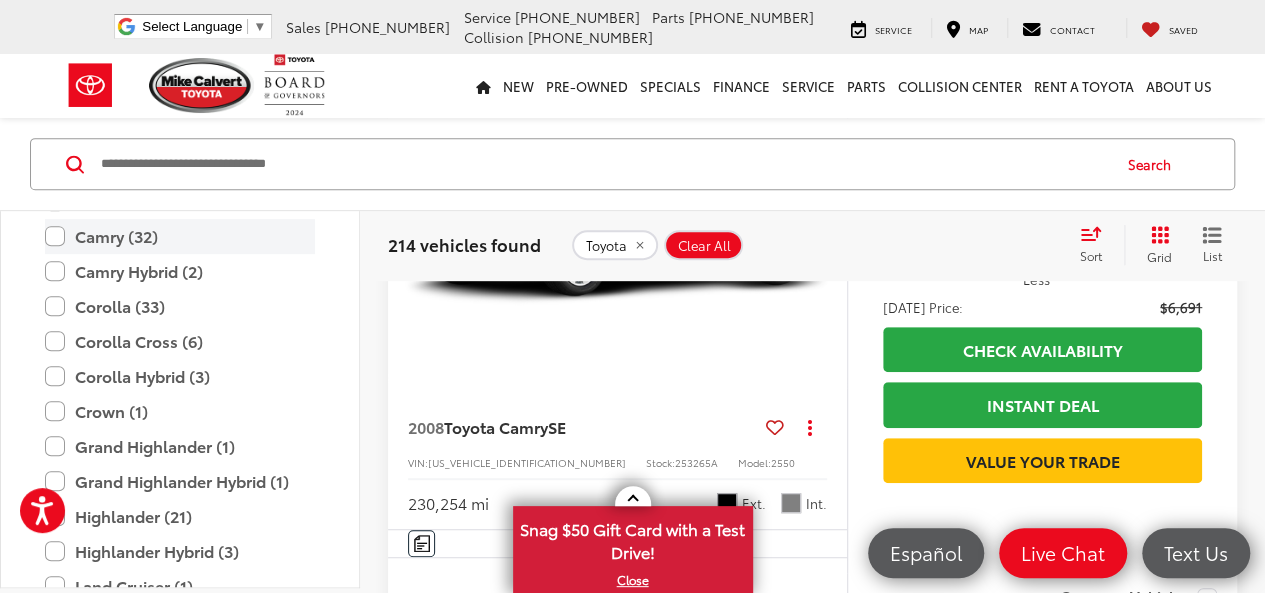 click on "Camry (32)" at bounding box center (180, 235) 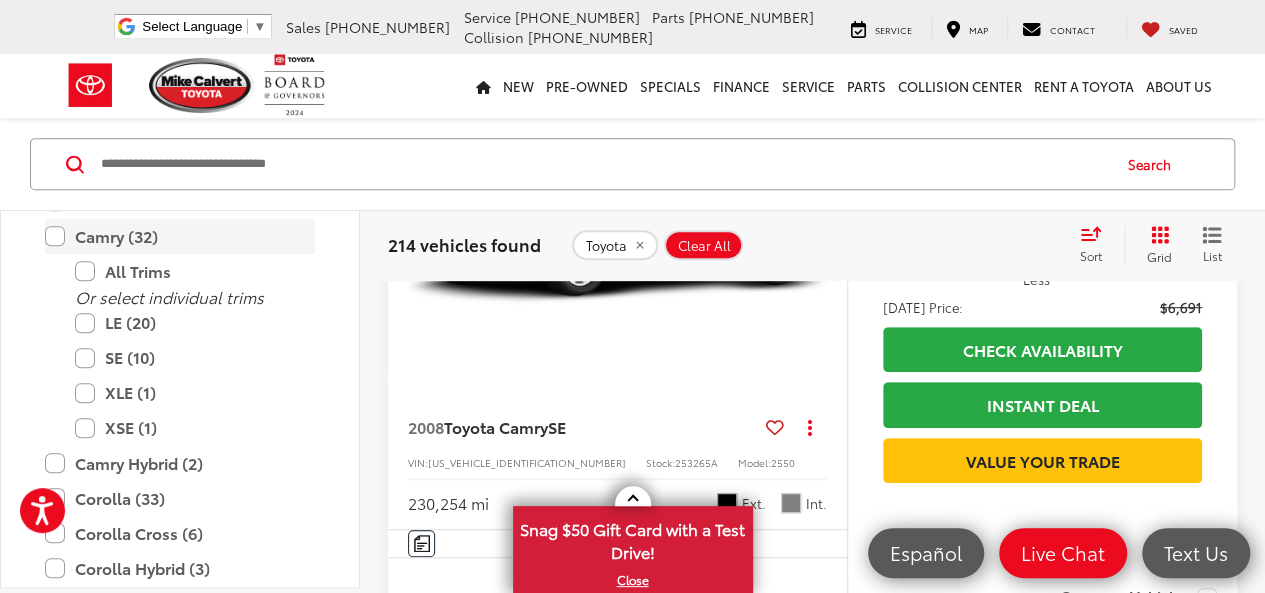 type on "****" 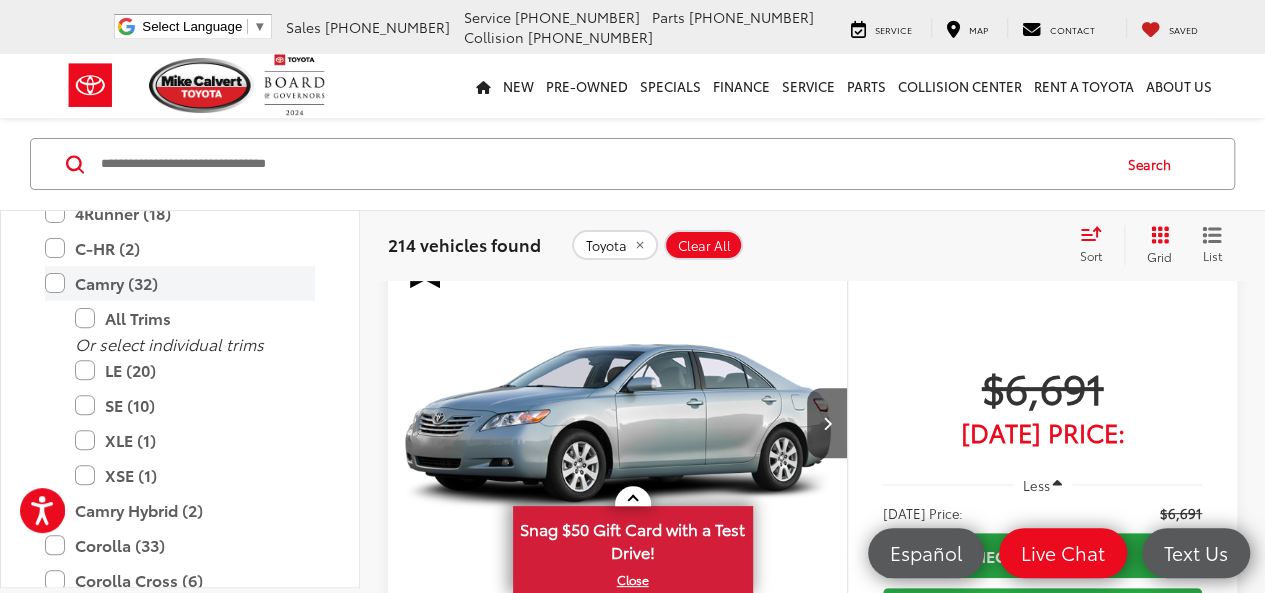 scroll, scrollTop: 129, scrollLeft: 0, axis: vertical 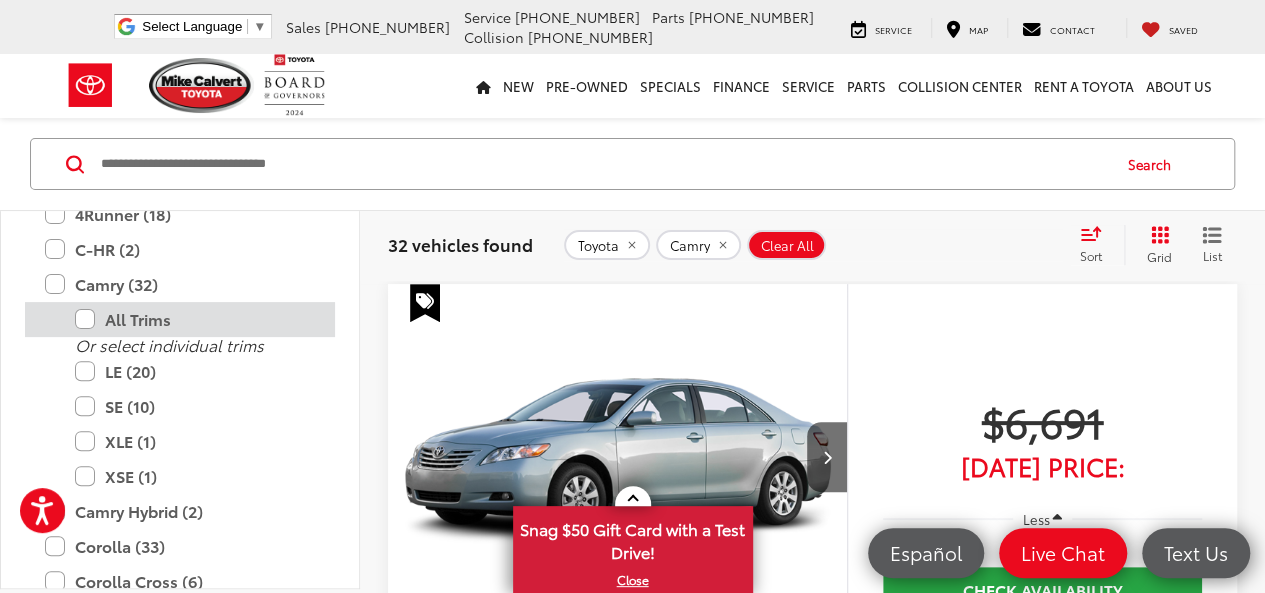 click on "All Trims" at bounding box center (195, 319) 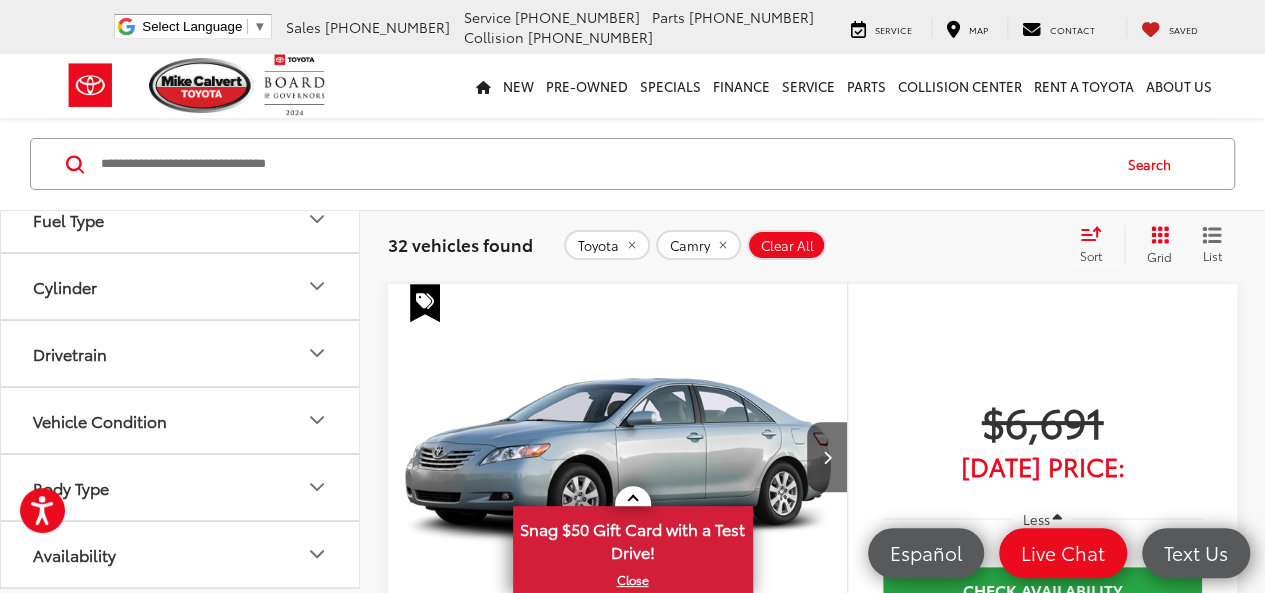 scroll, scrollTop: 2838, scrollLeft: 0, axis: vertical 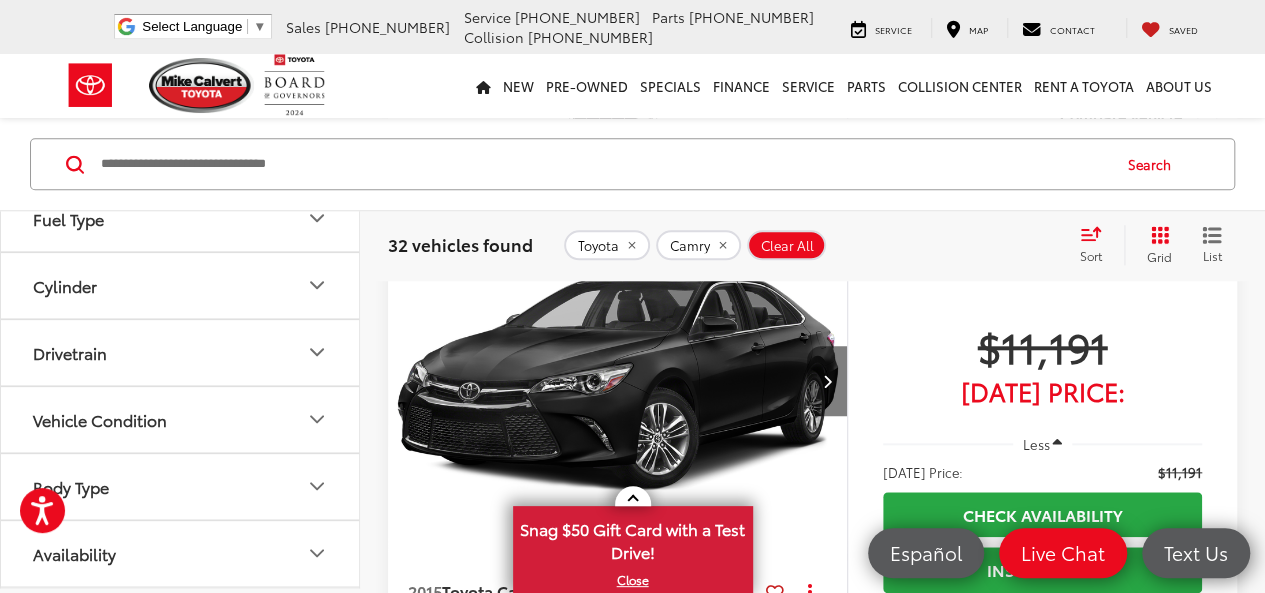 click at bounding box center (827, 381) 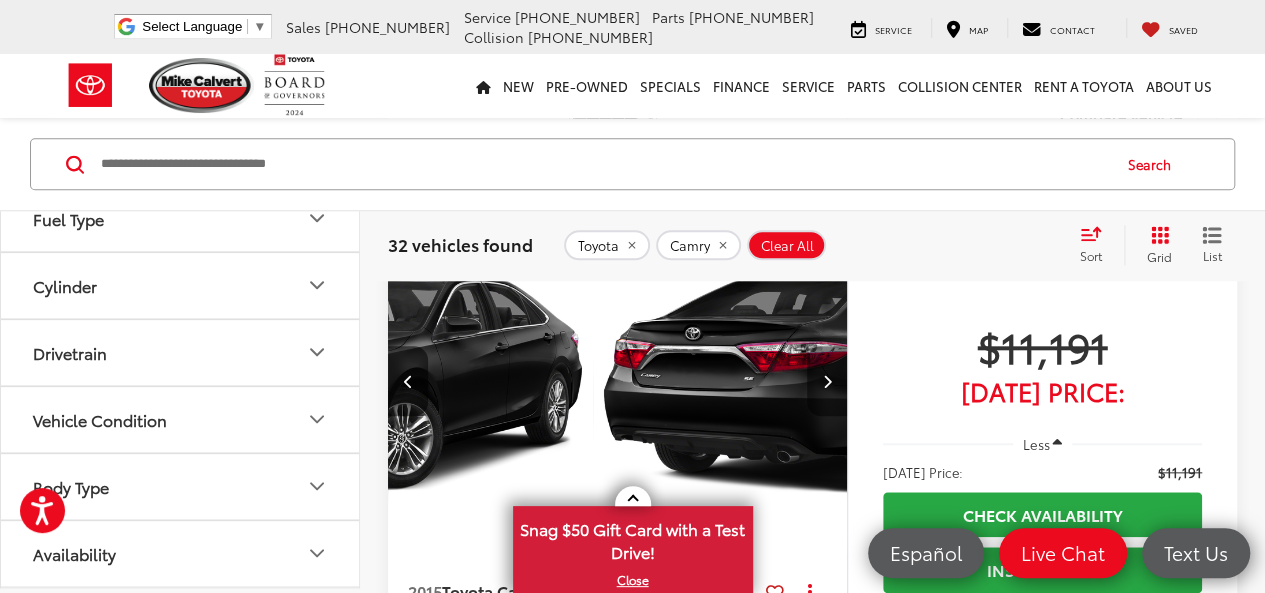 scroll, scrollTop: 0, scrollLeft: 462, axis: horizontal 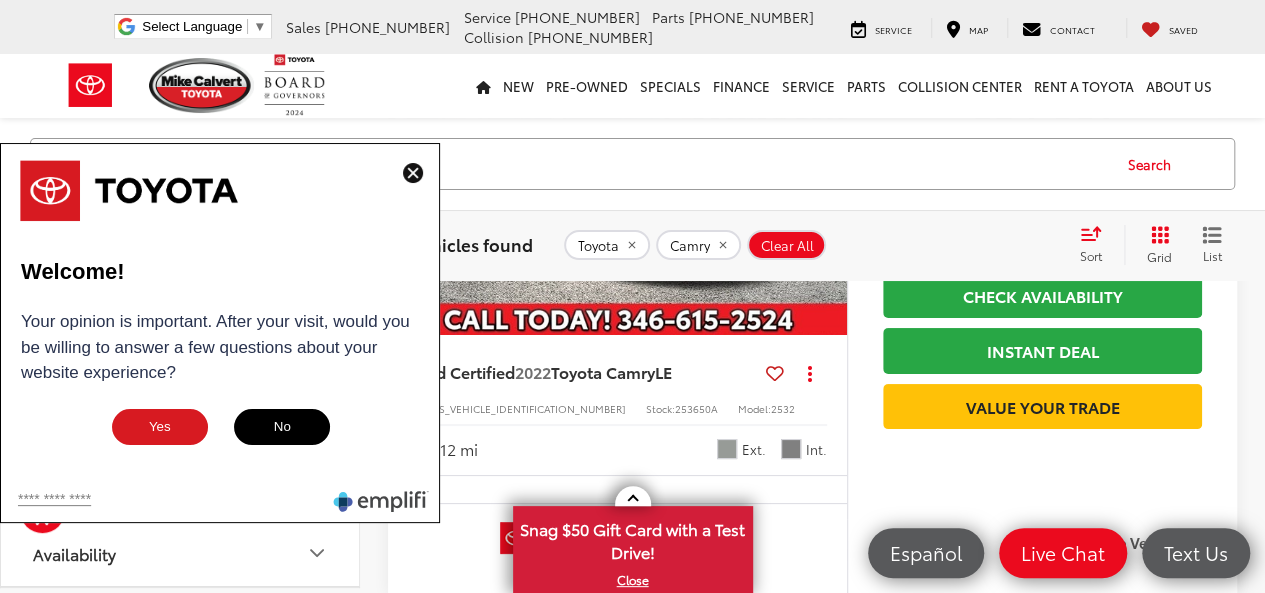 click at bounding box center (413, 173) 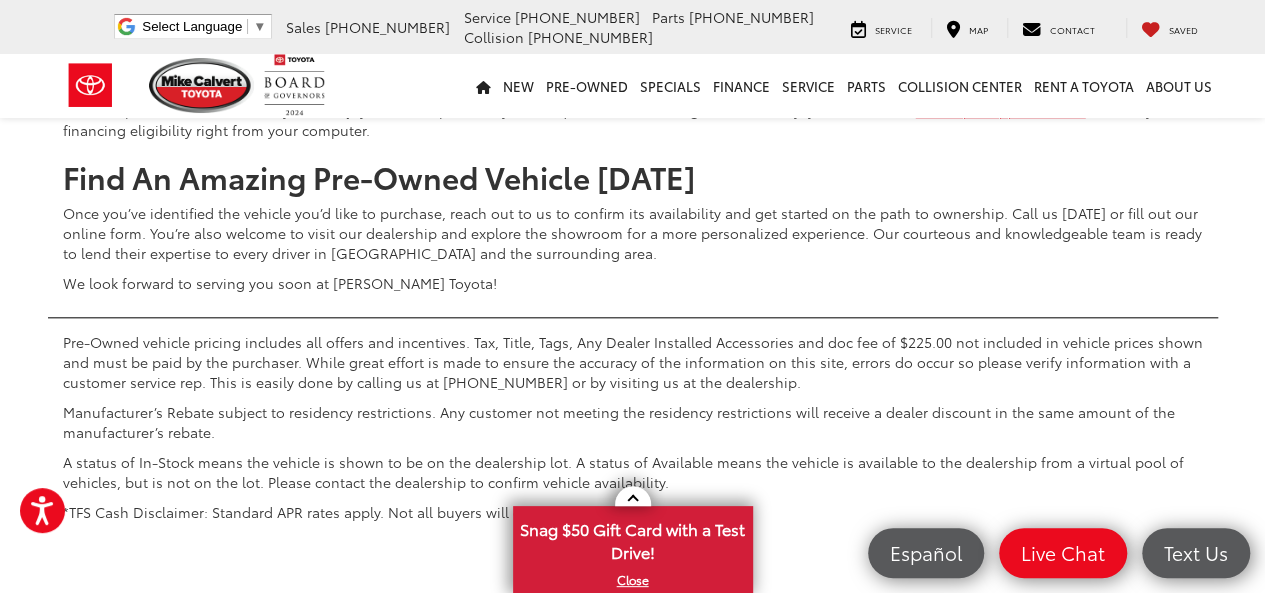scroll, scrollTop: 8516, scrollLeft: 0, axis: vertical 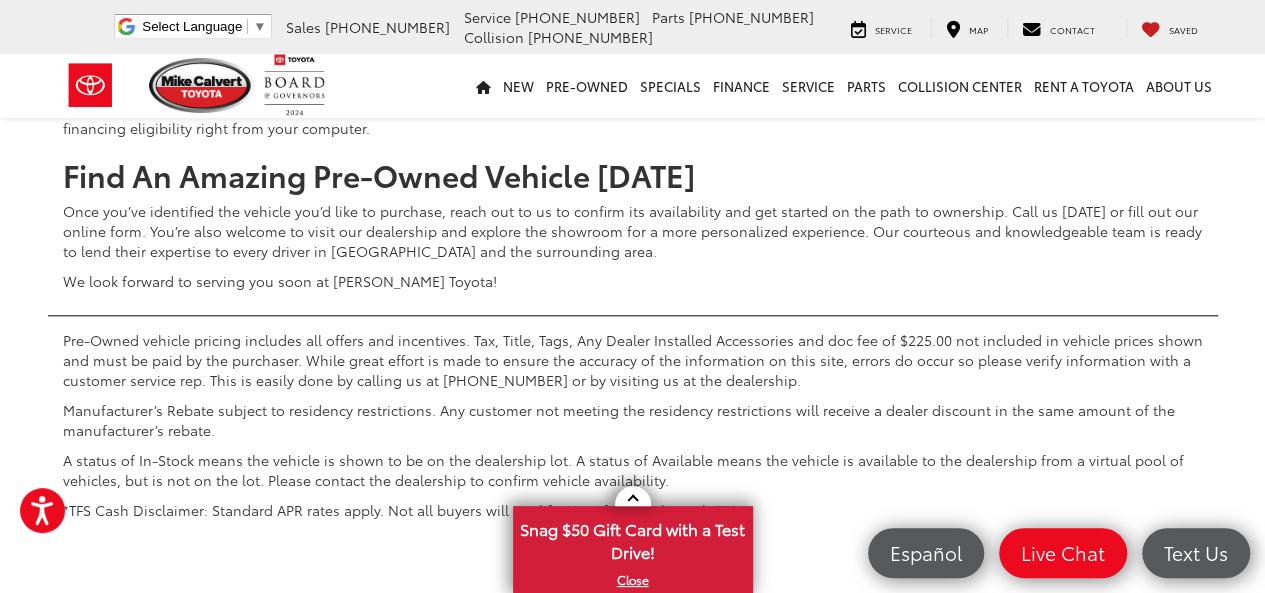 click on "Toyota" at bounding box center [598, -287] 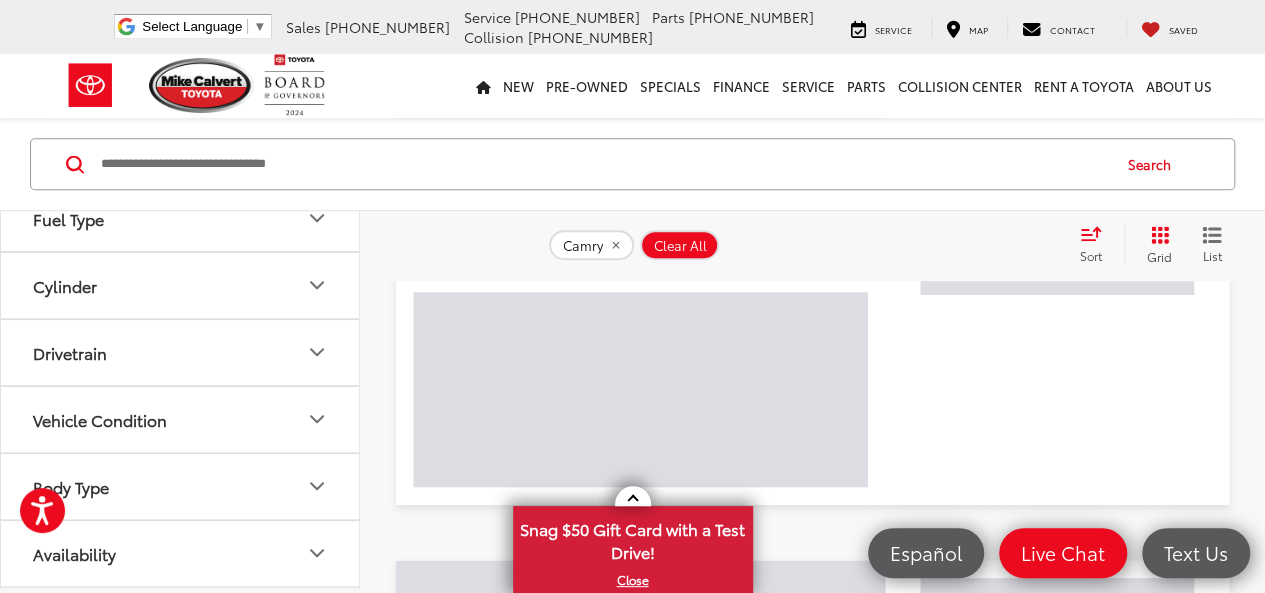 scroll, scrollTop: 129, scrollLeft: 0, axis: vertical 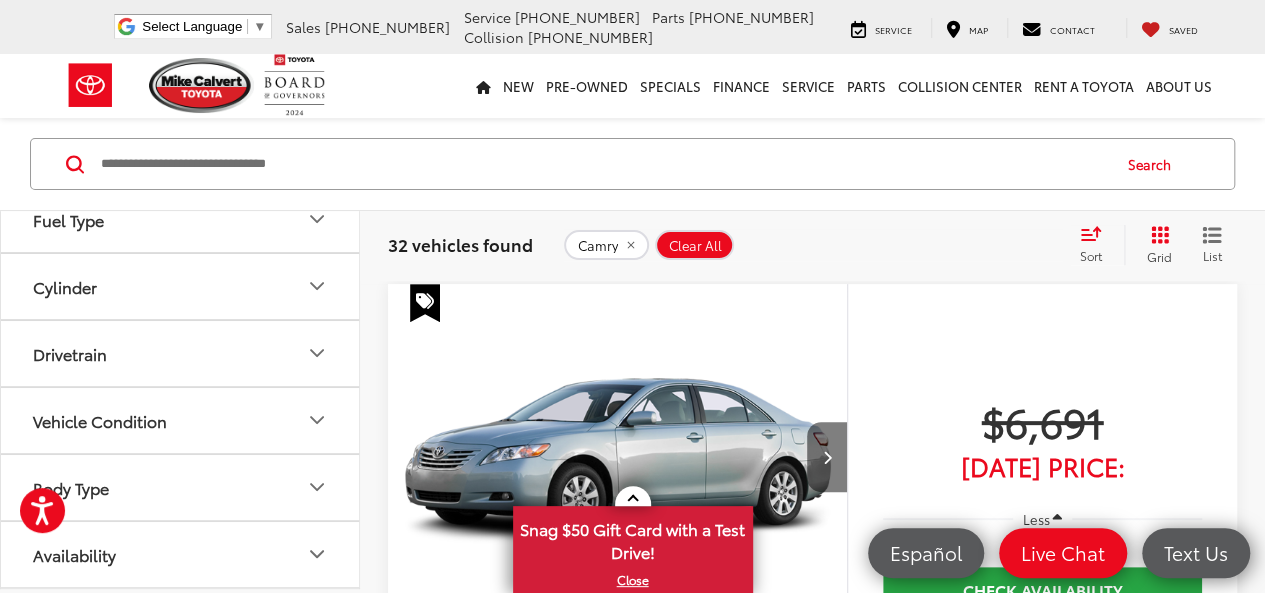 click at bounding box center (826, 457) 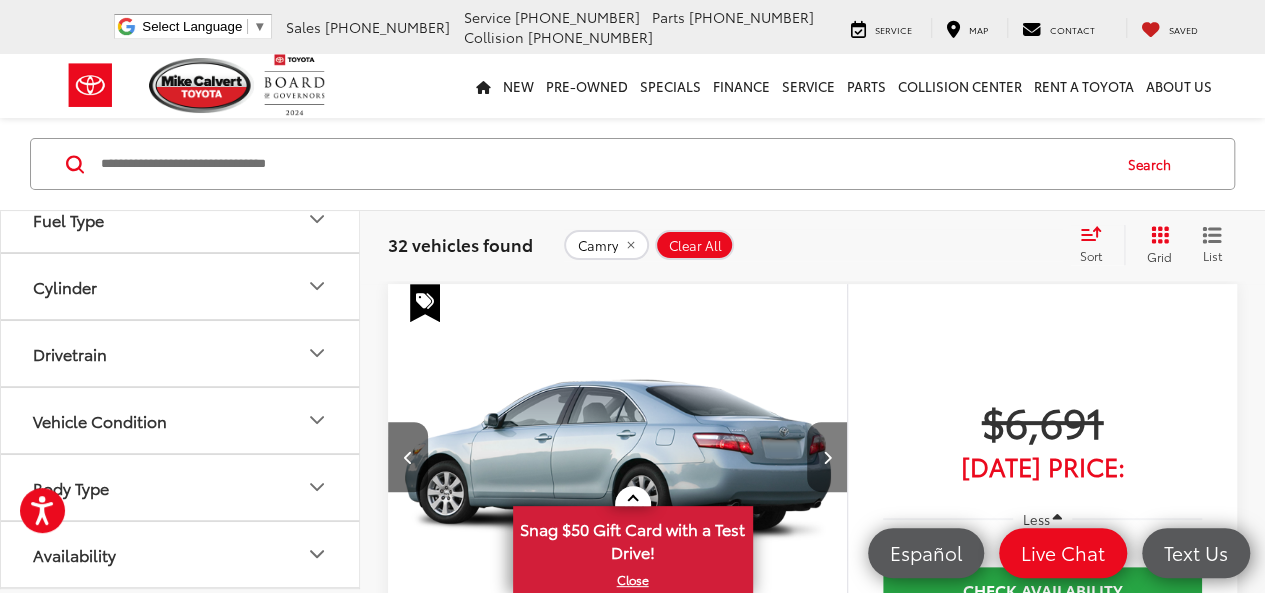 click at bounding box center [826, 457] 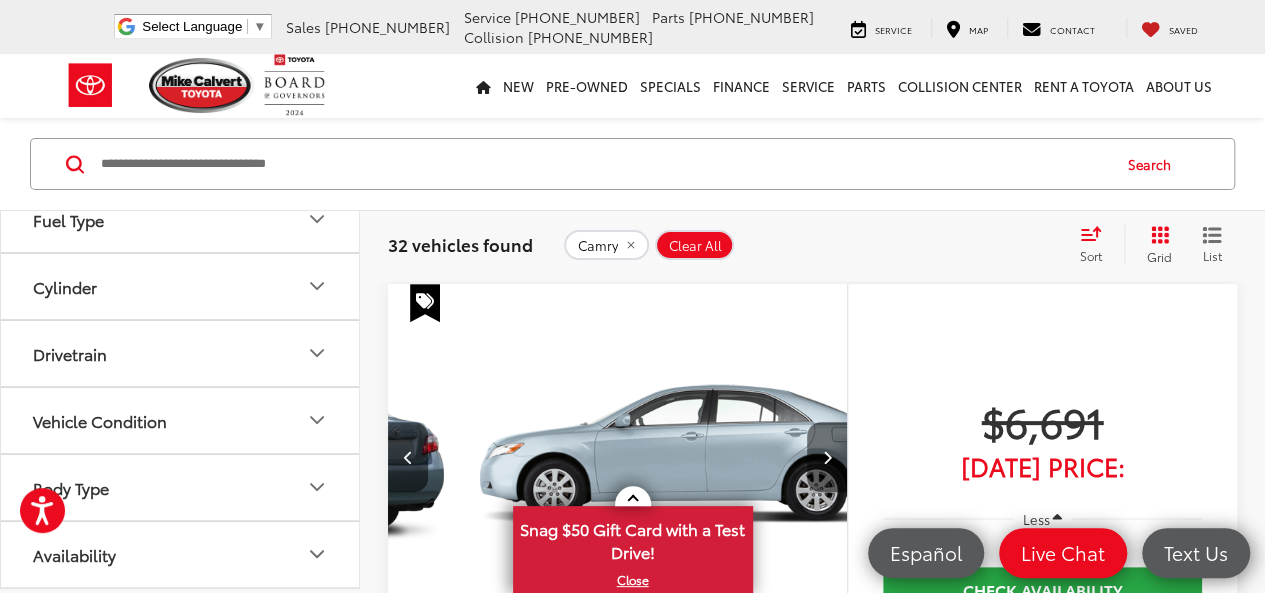scroll, scrollTop: 0, scrollLeft: 923, axis: horizontal 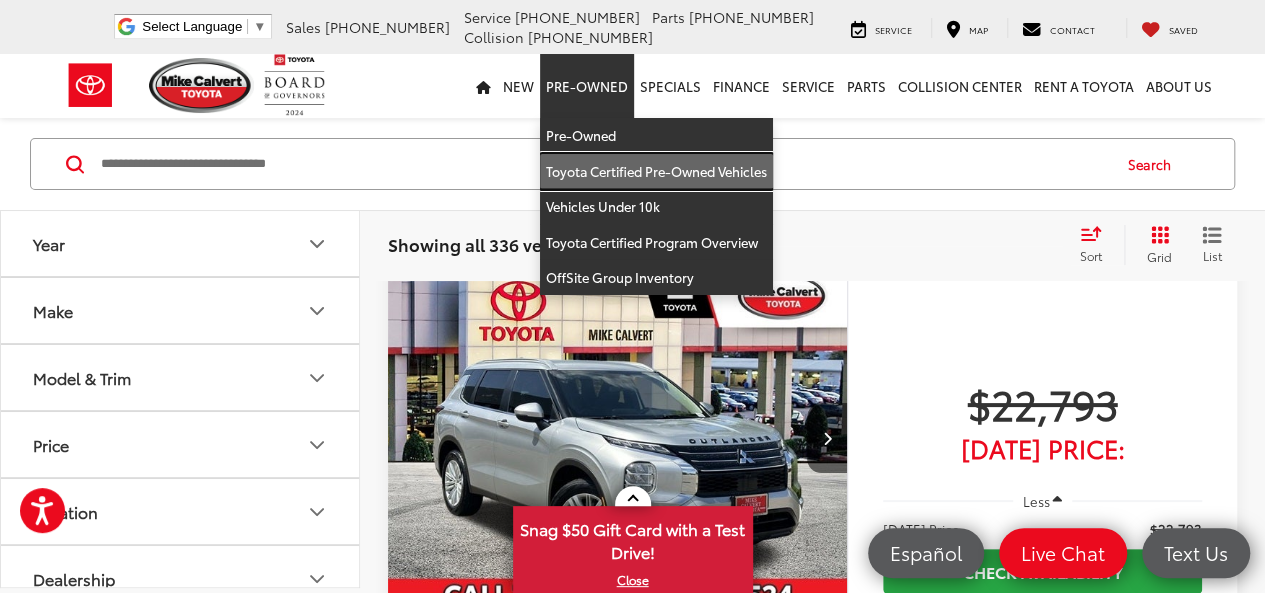 click on "Toyota Certified Pre-Owned Vehicles" at bounding box center [656, 172] 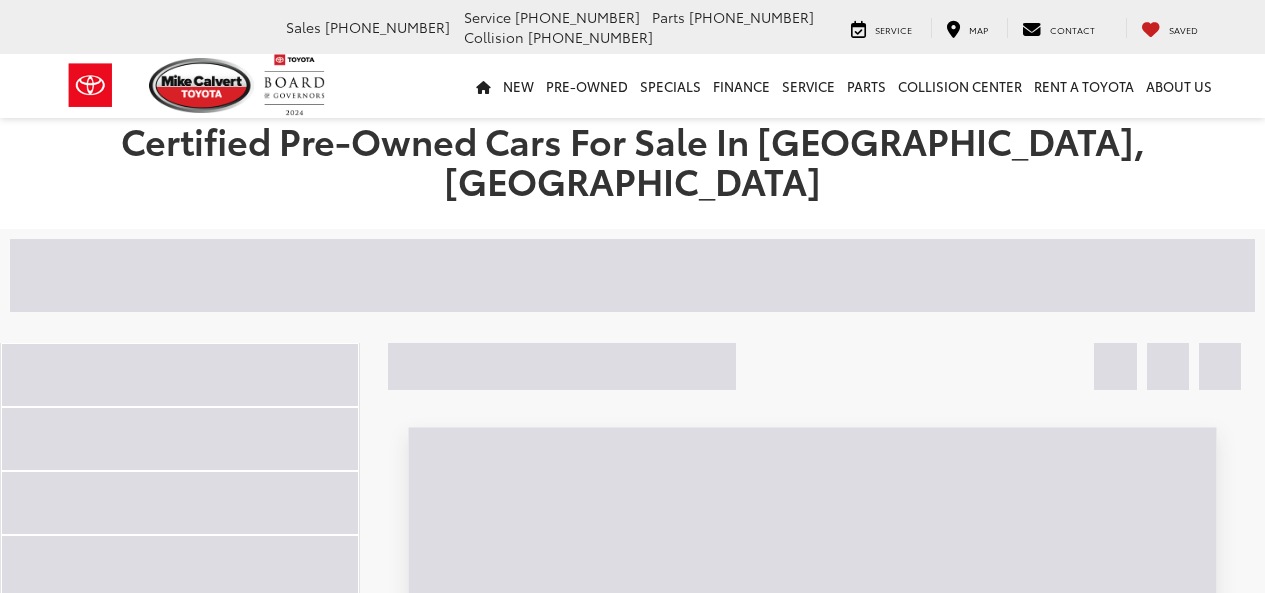 scroll, scrollTop: 0, scrollLeft: 0, axis: both 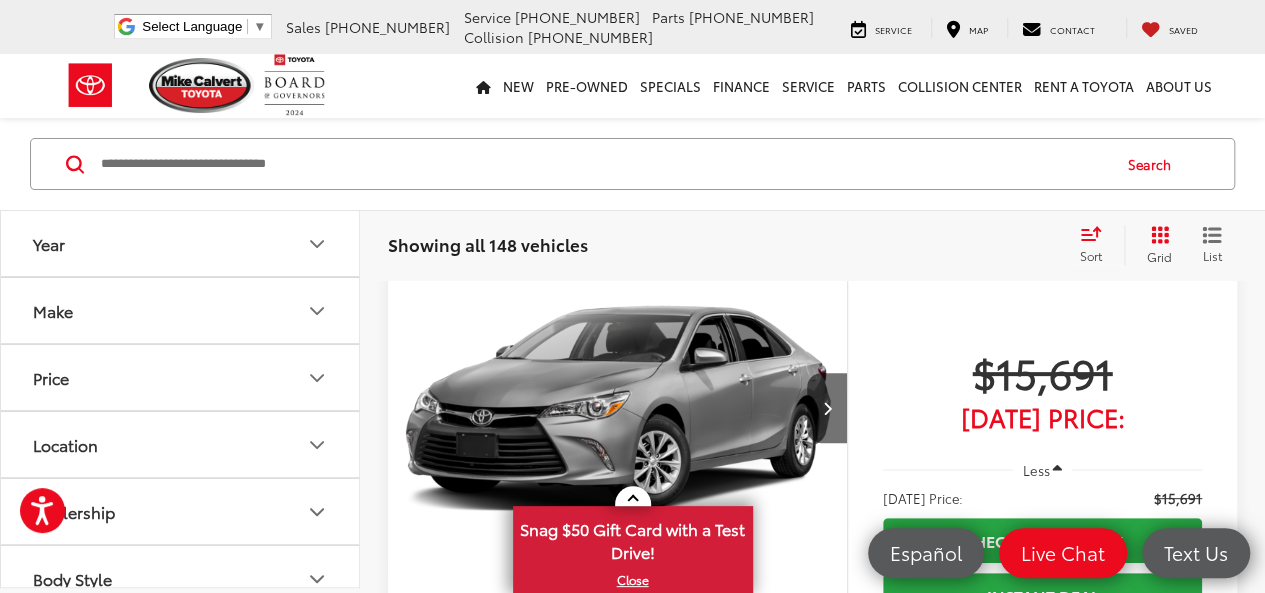 click at bounding box center (618, 408) 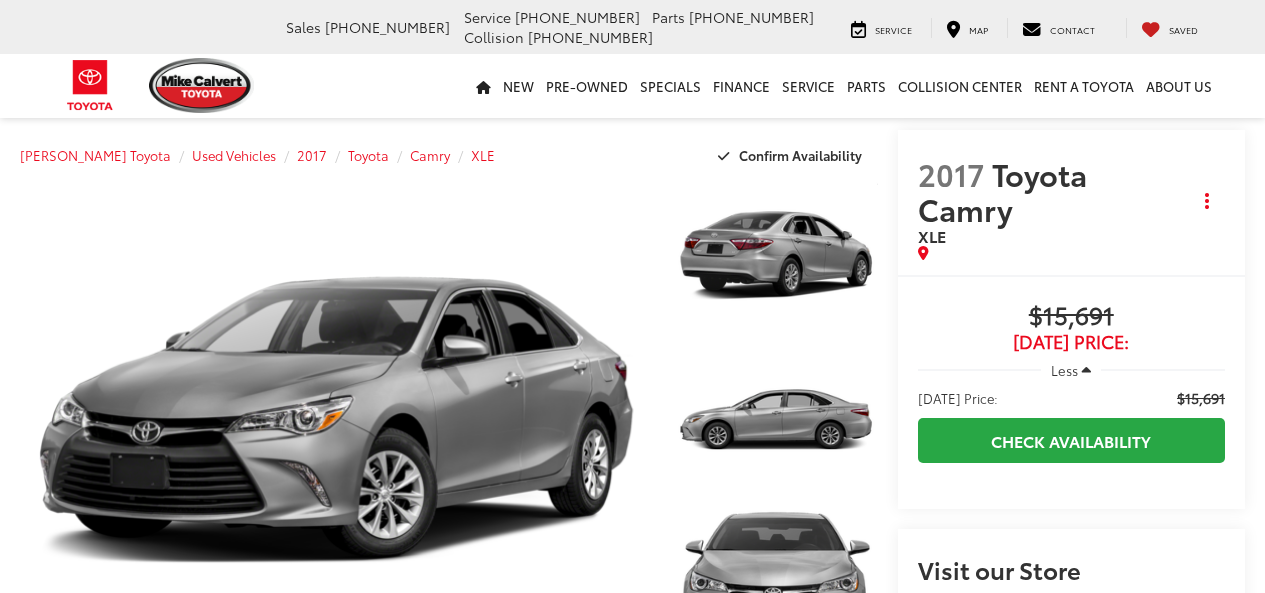 scroll, scrollTop: 0, scrollLeft: 0, axis: both 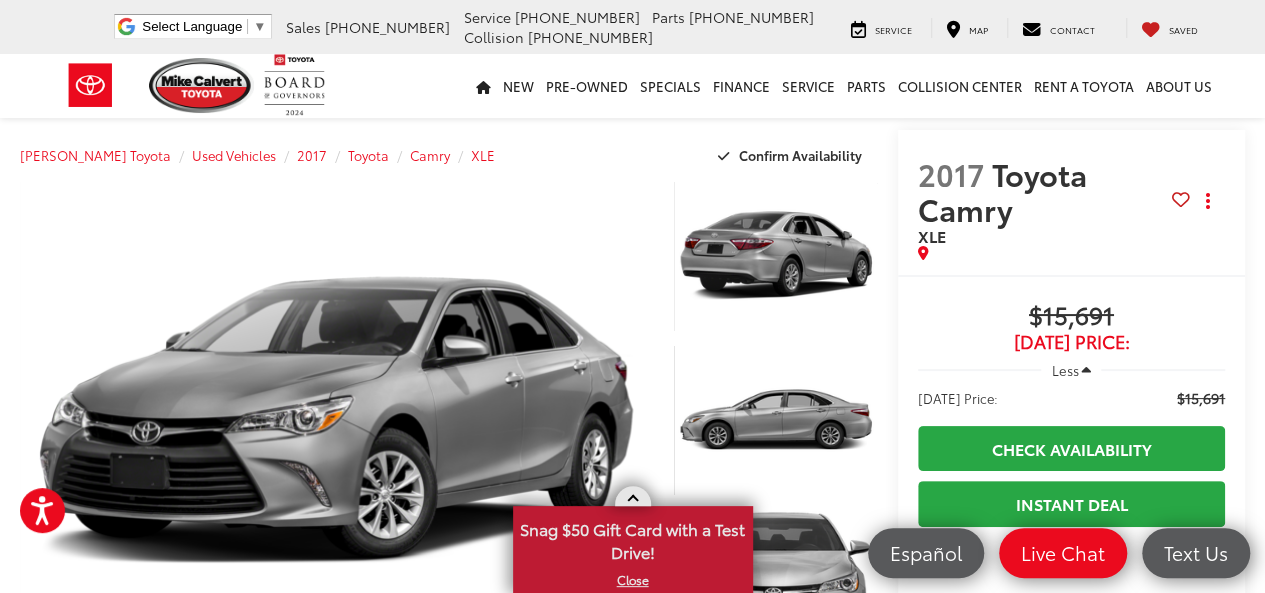 click at bounding box center [633, 496] 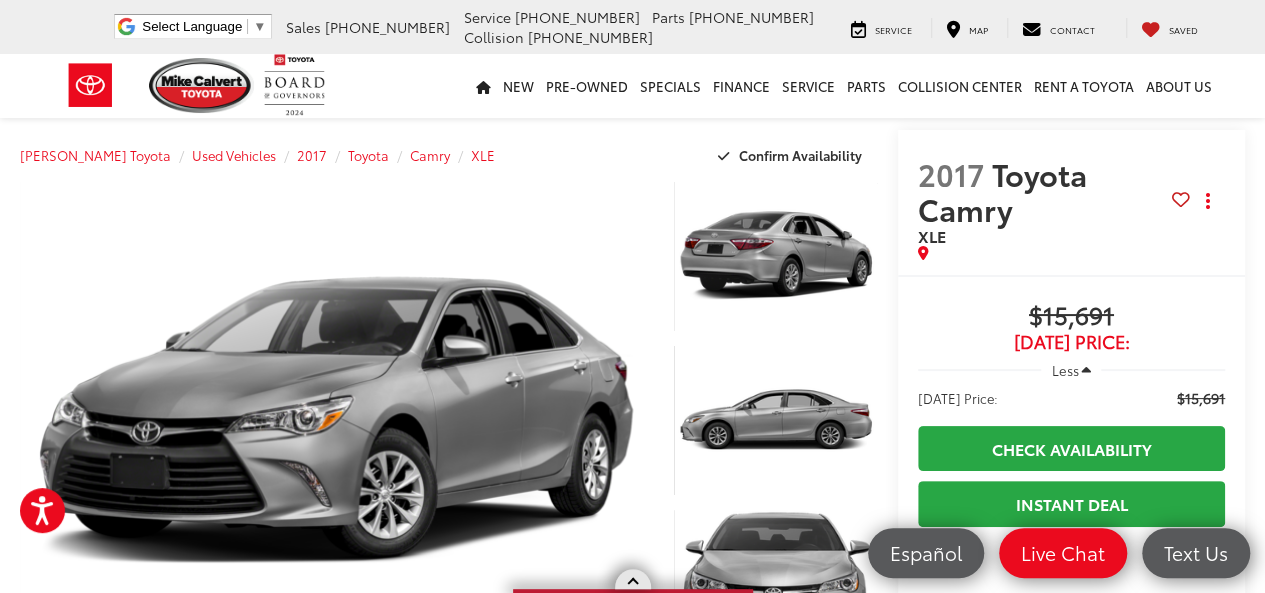 click at bounding box center (633, 579) 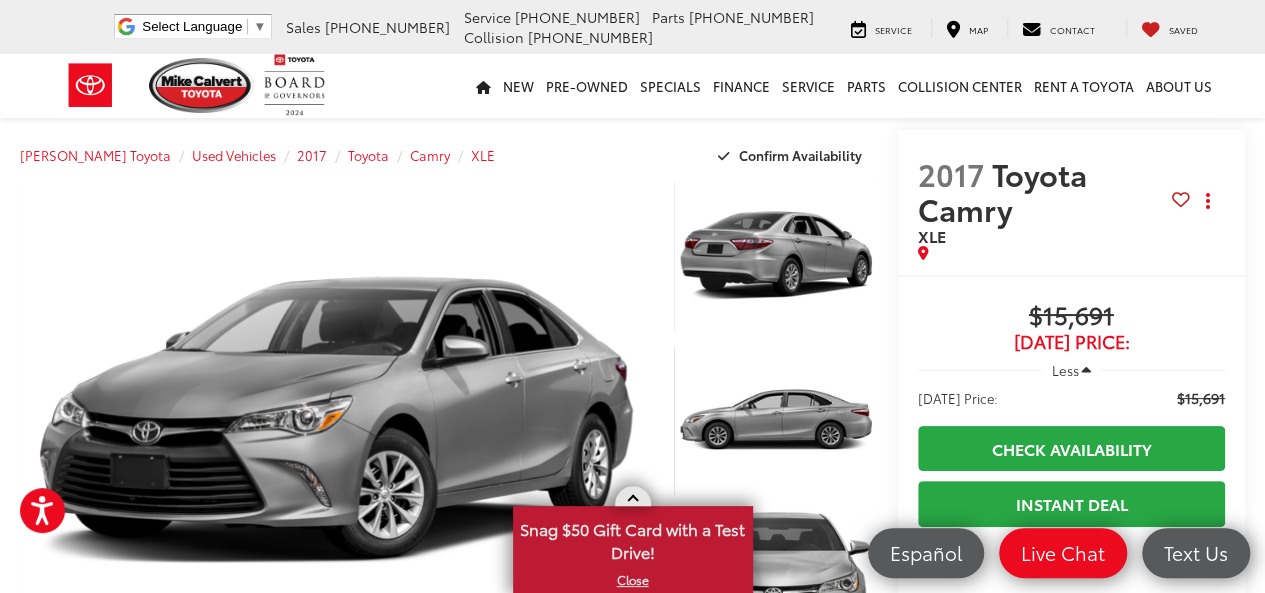 click at bounding box center (633, 496) 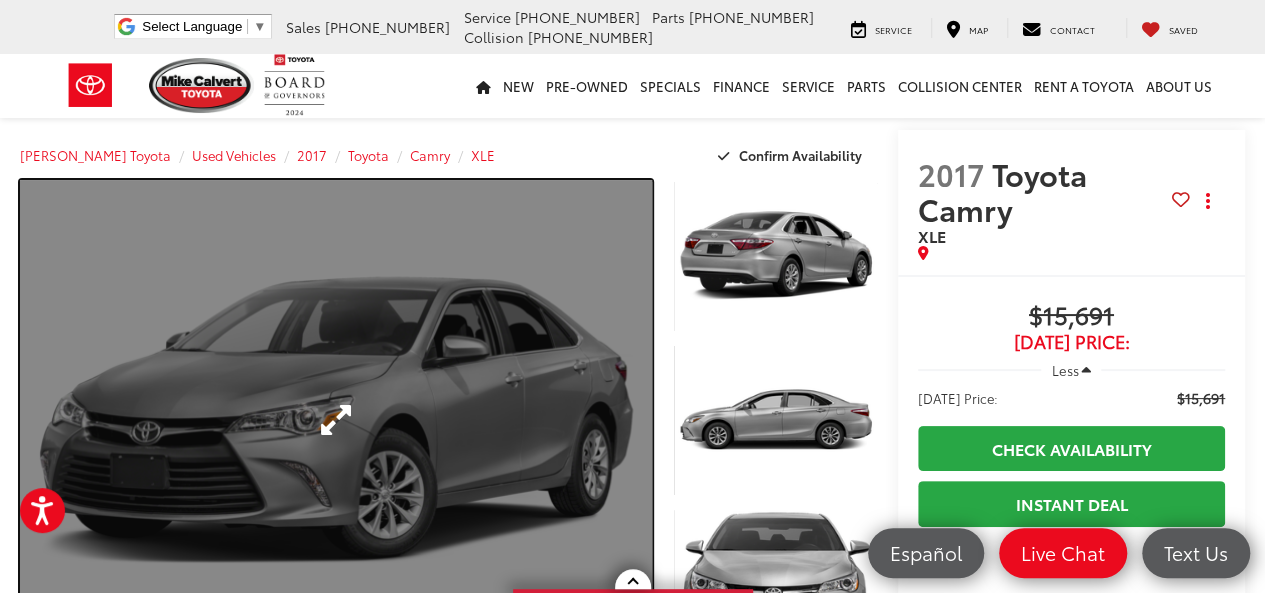 click at bounding box center (336, 420) 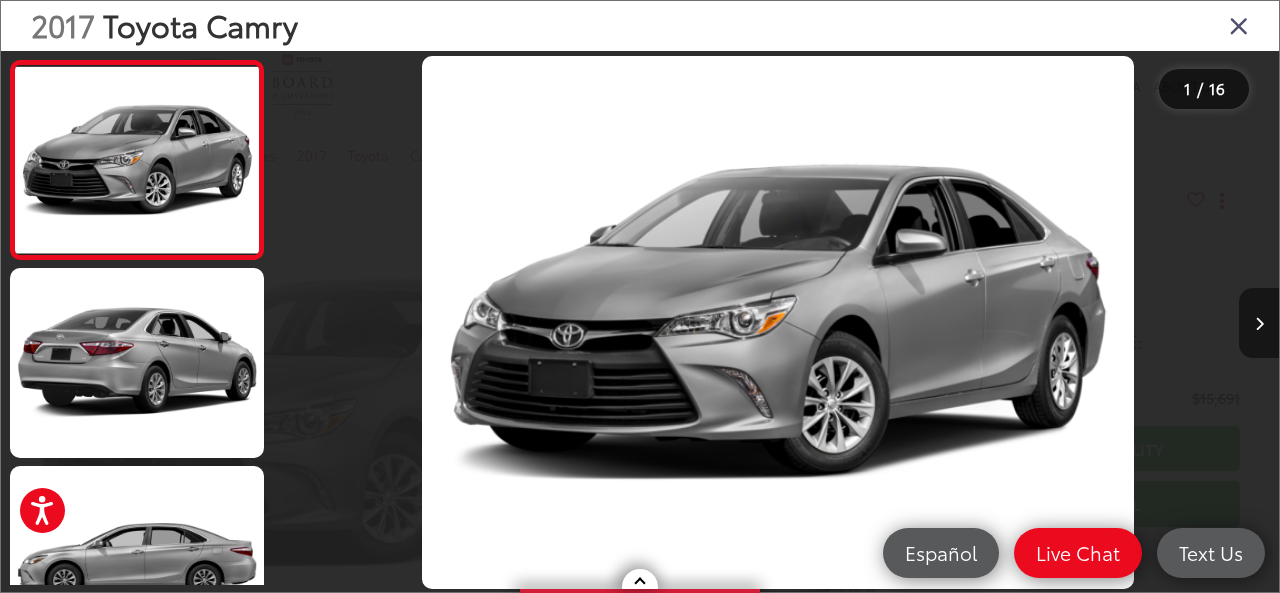 click at bounding box center (1259, 323) 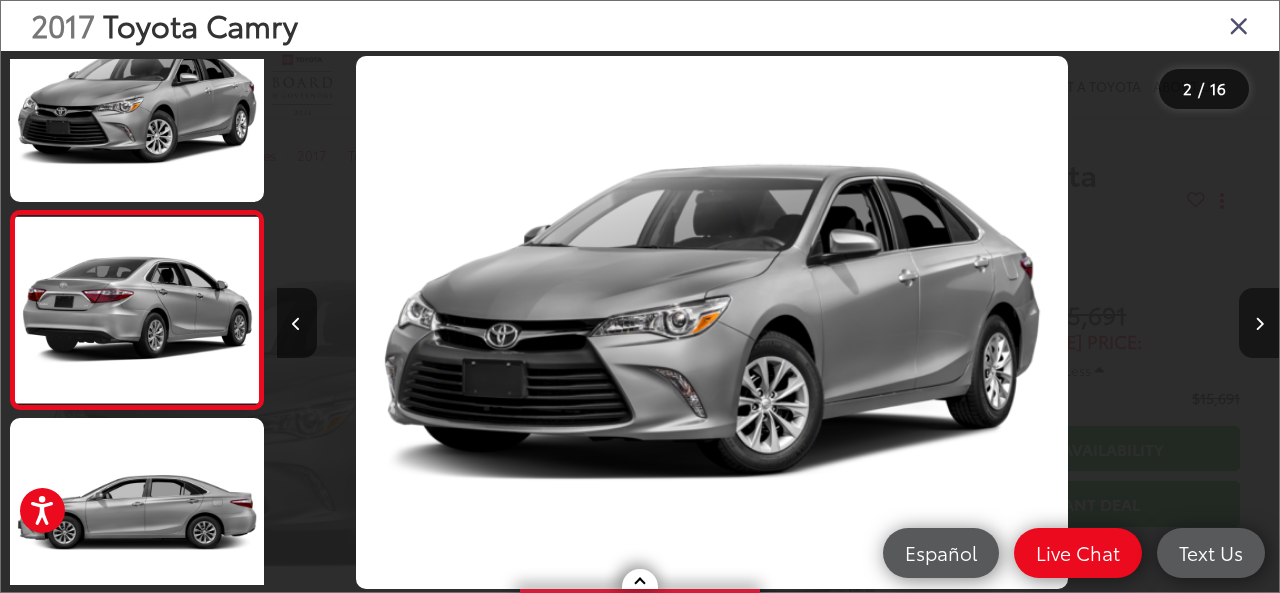 scroll, scrollTop: 93, scrollLeft: 0, axis: vertical 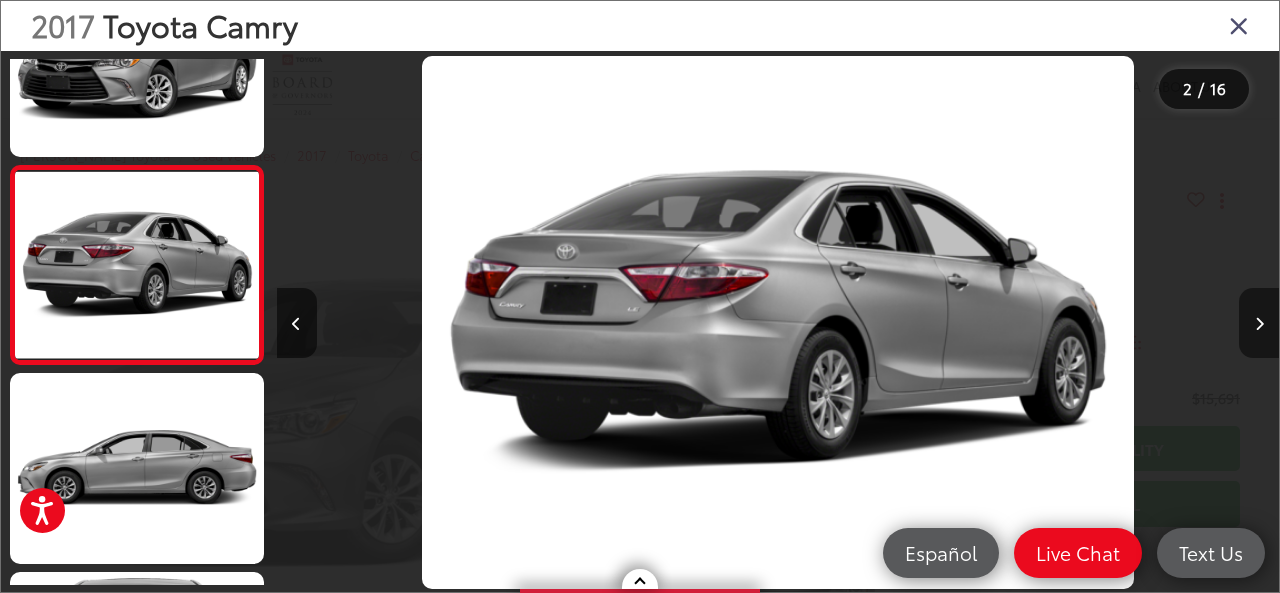 click at bounding box center [1259, 323] 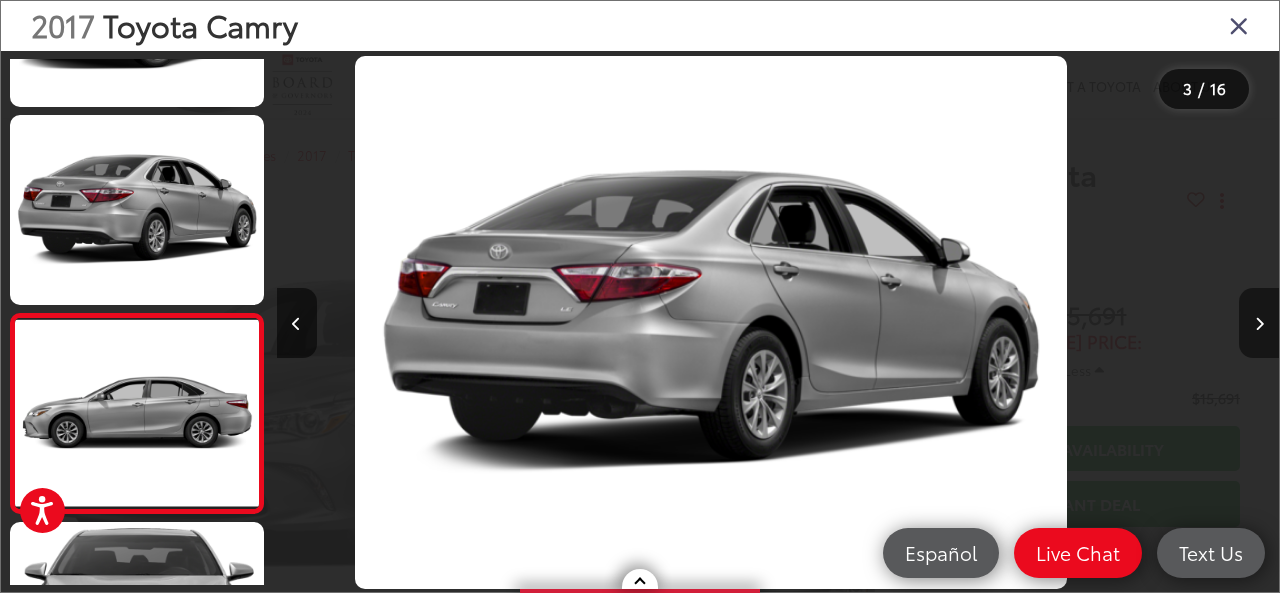 scroll, scrollTop: 253, scrollLeft: 0, axis: vertical 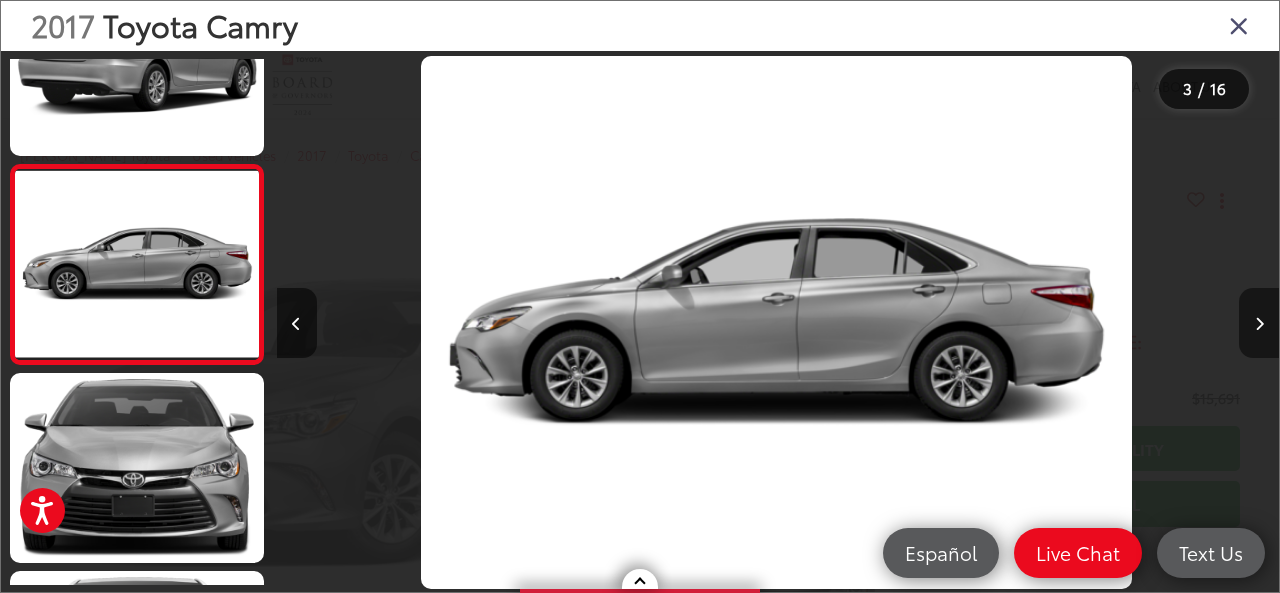 click at bounding box center (1259, 323) 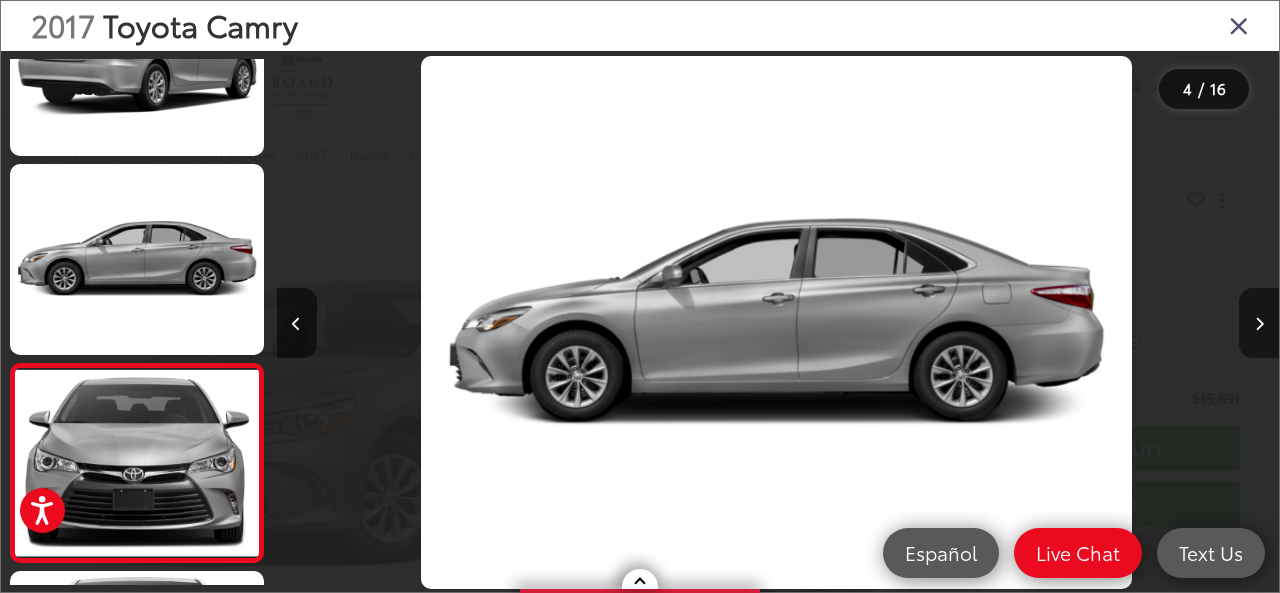 scroll, scrollTop: 0, scrollLeft: 2072, axis: horizontal 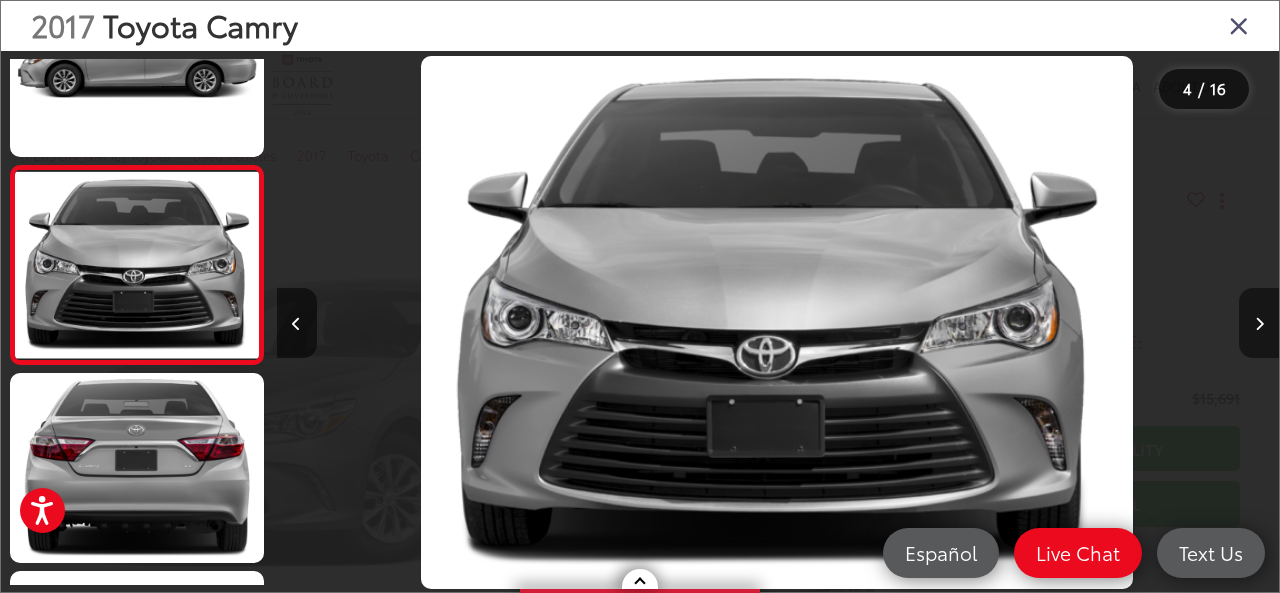 click at bounding box center [1259, 323] 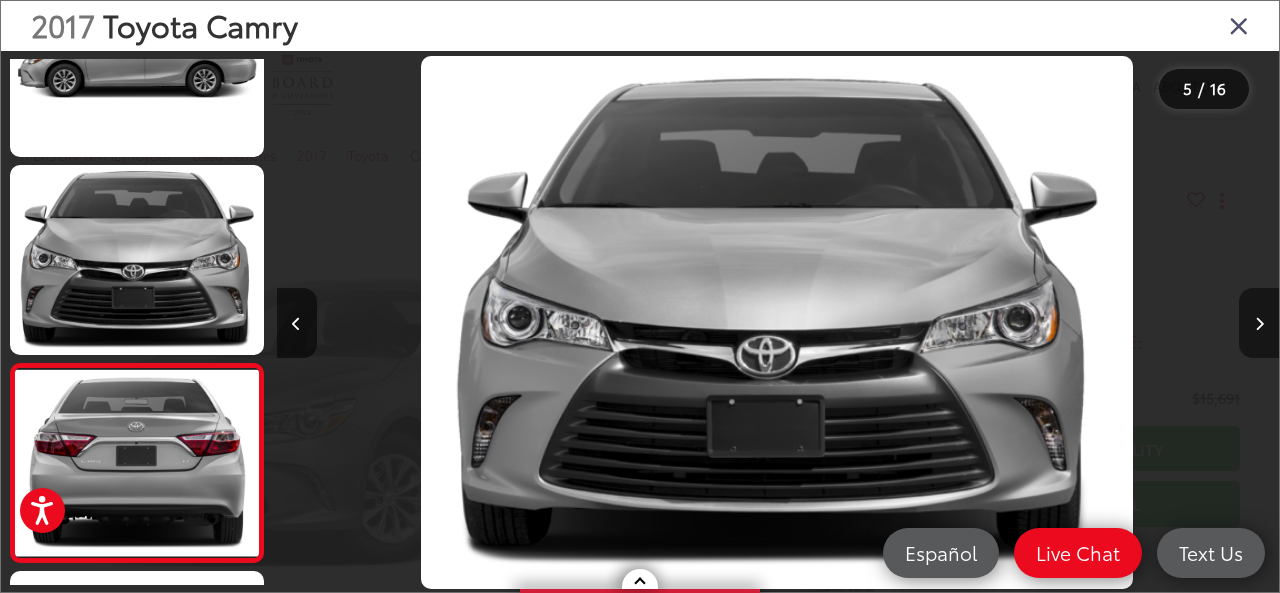 scroll, scrollTop: 0, scrollLeft: 3281, axis: horizontal 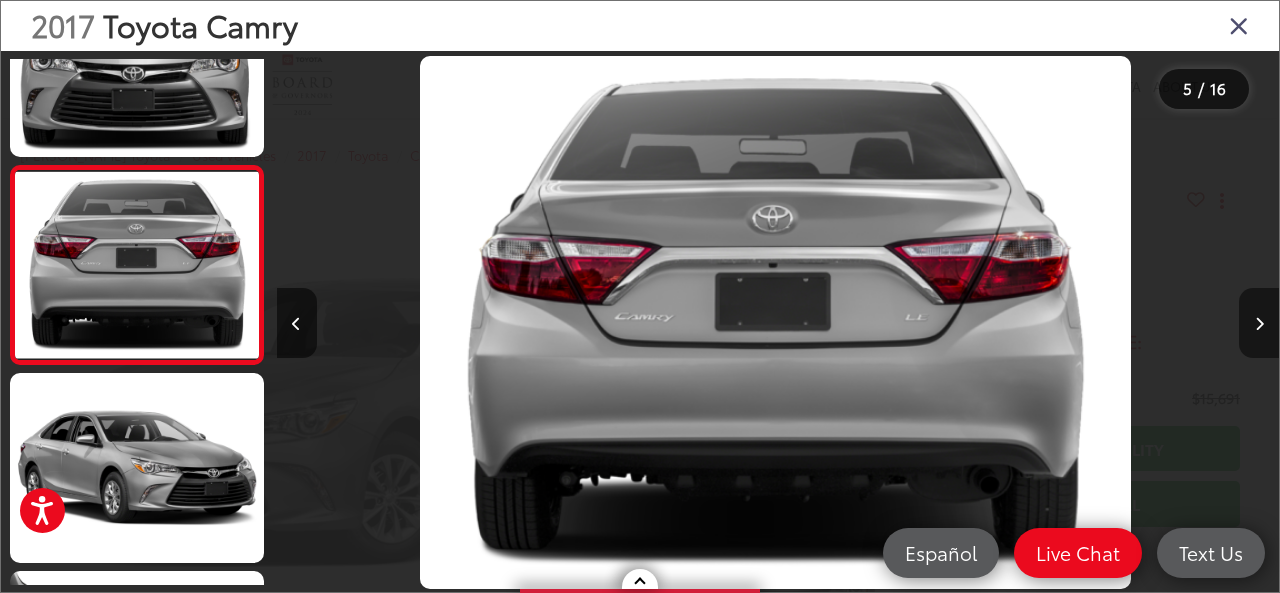 click at bounding box center [1259, 323] 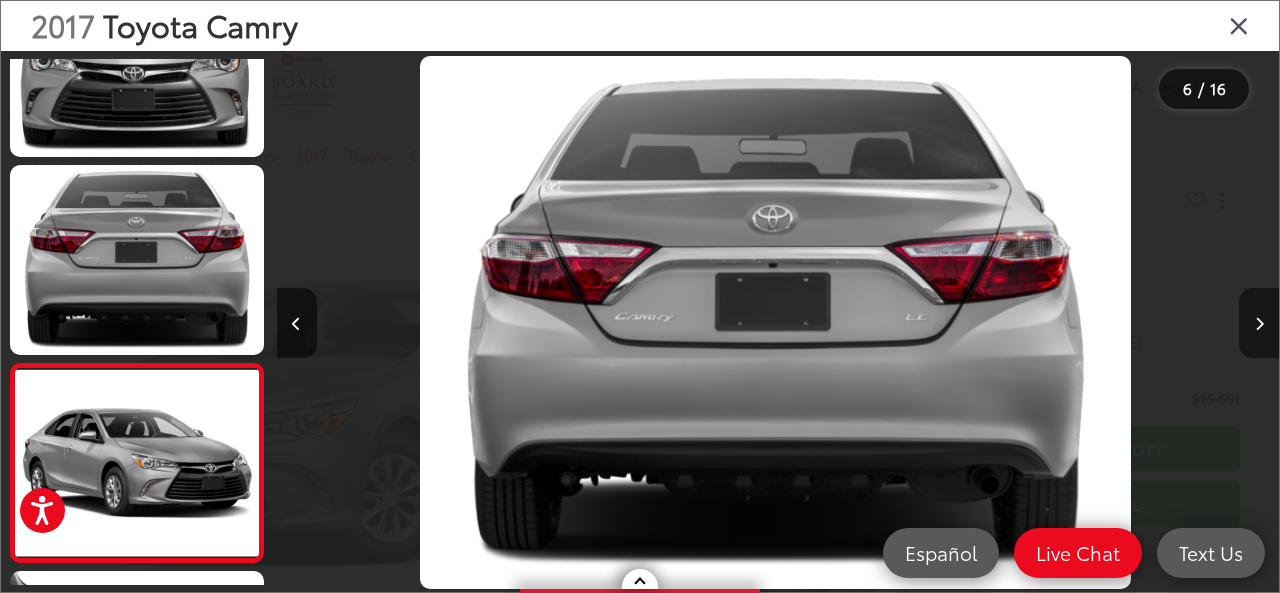 scroll, scrollTop: 0, scrollLeft: 4212, axis: horizontal 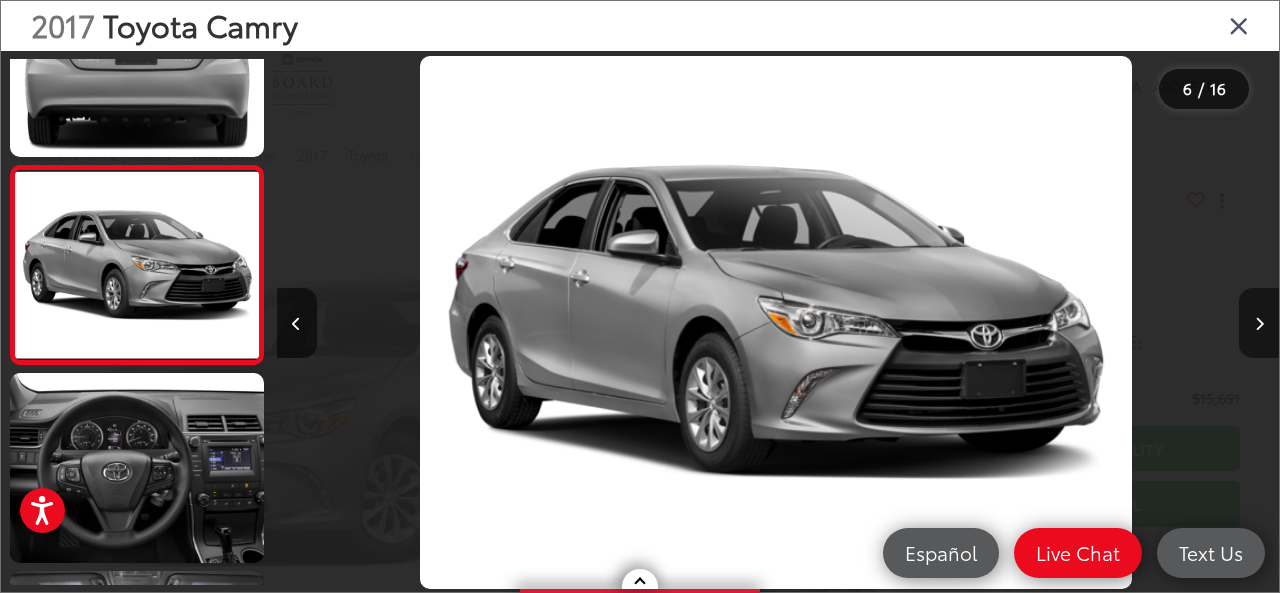 click at bounding box center (1259, 323) 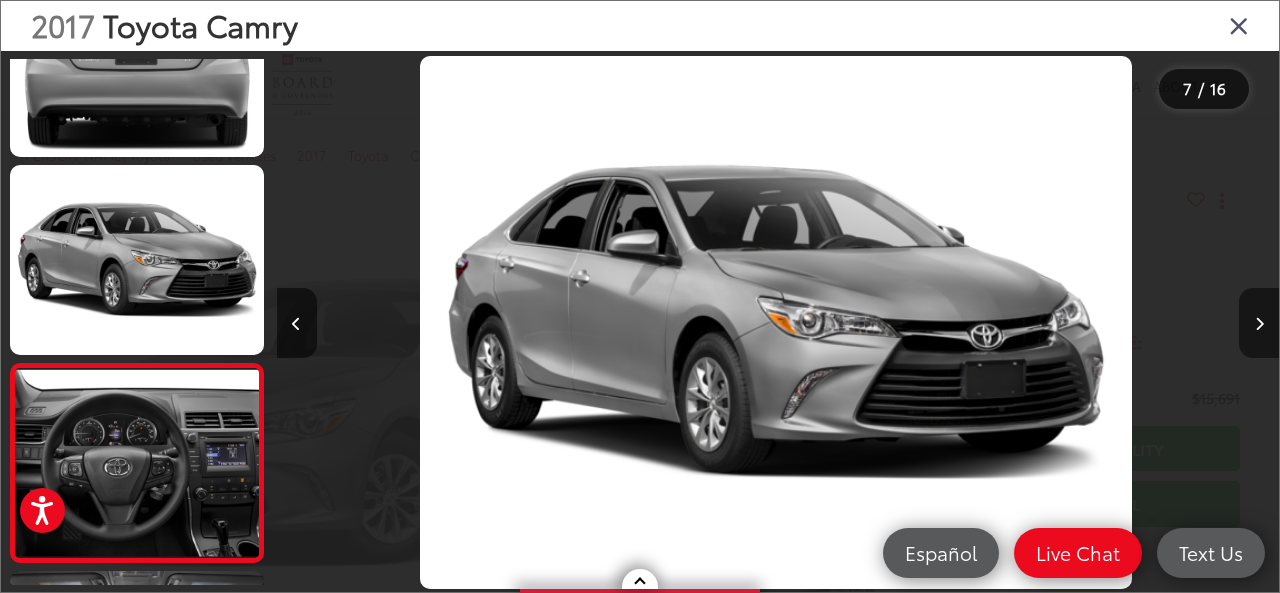 scroll, scrollTop: 0, scrollLeft: 5182, axis: horizontal 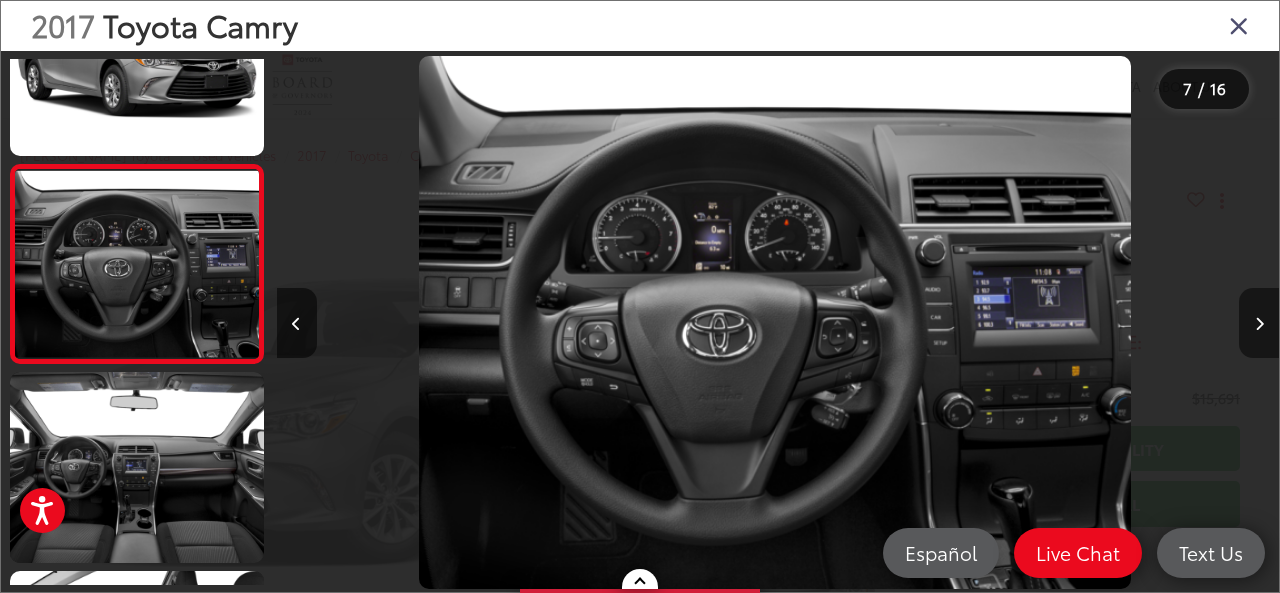 click at bounding box center (1259, 323) 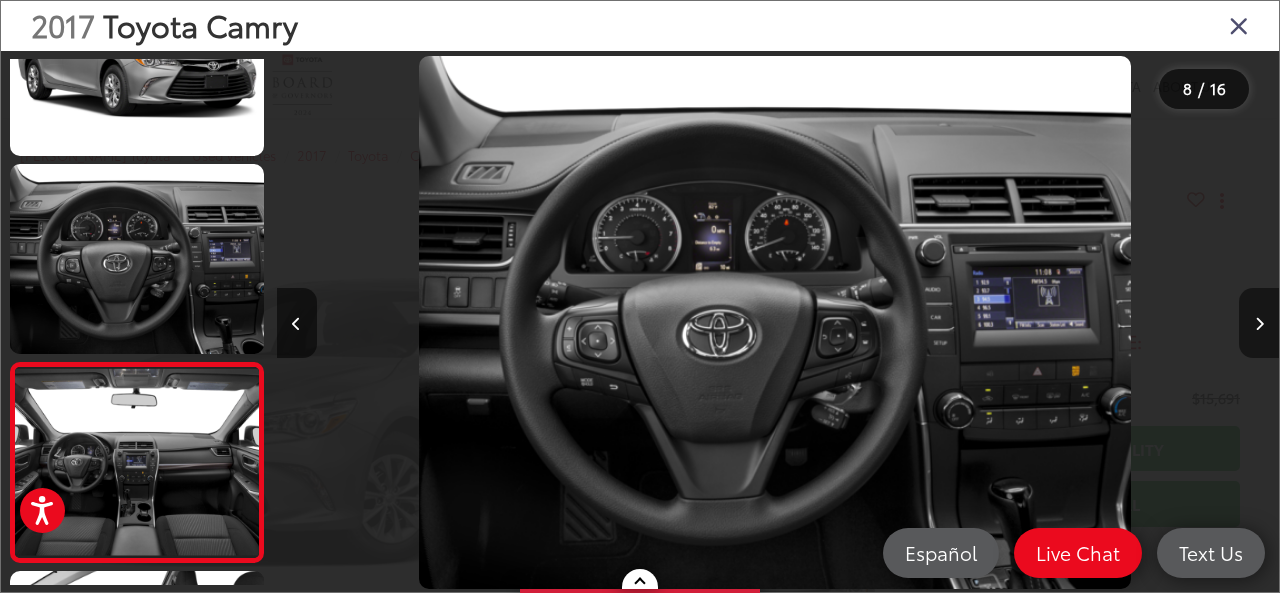 scroll, scrollTop: 0, scrollLeft: 6290, axis: horizontal 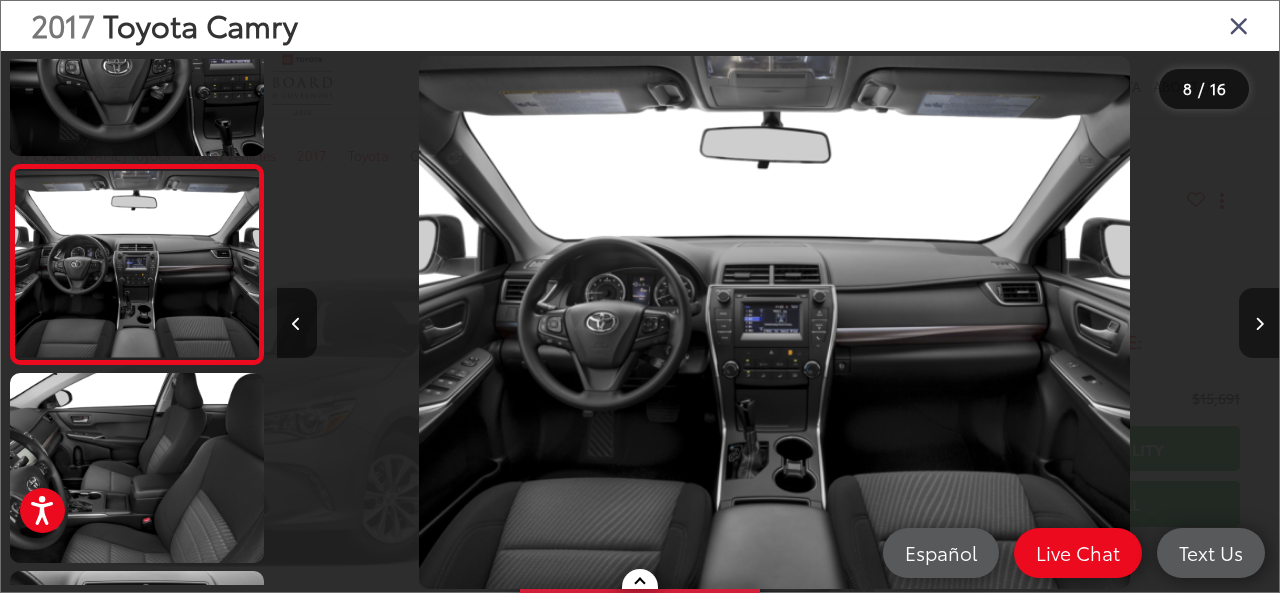 click at bounding box center (1259, 323) 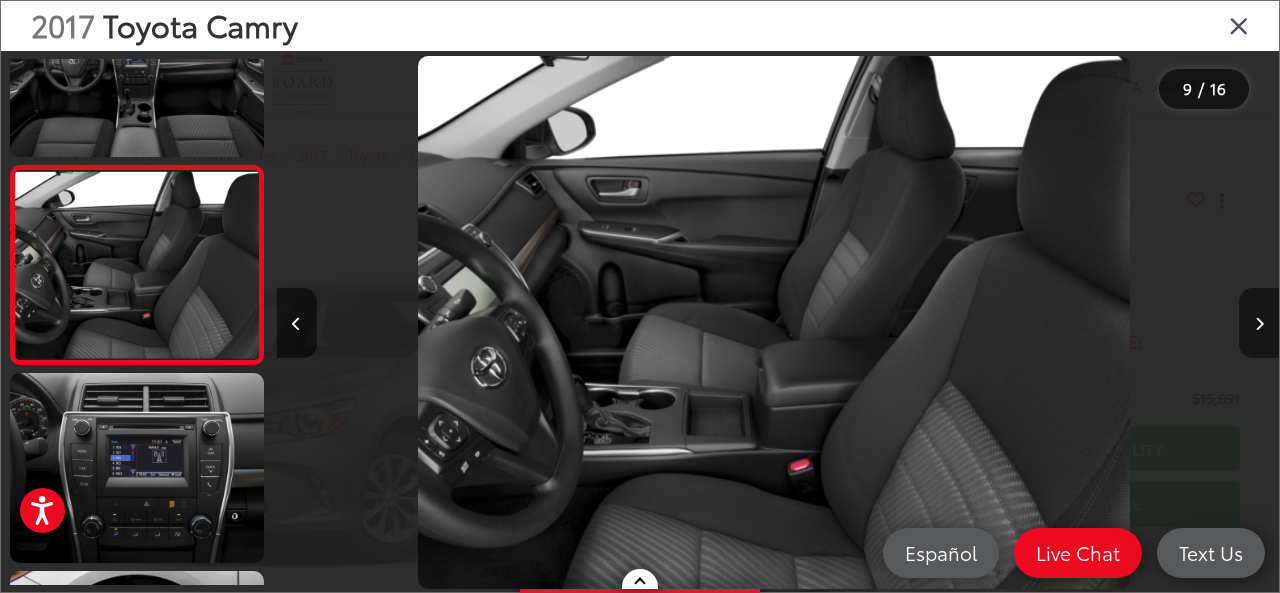 click at bounding box center [1259, 323] 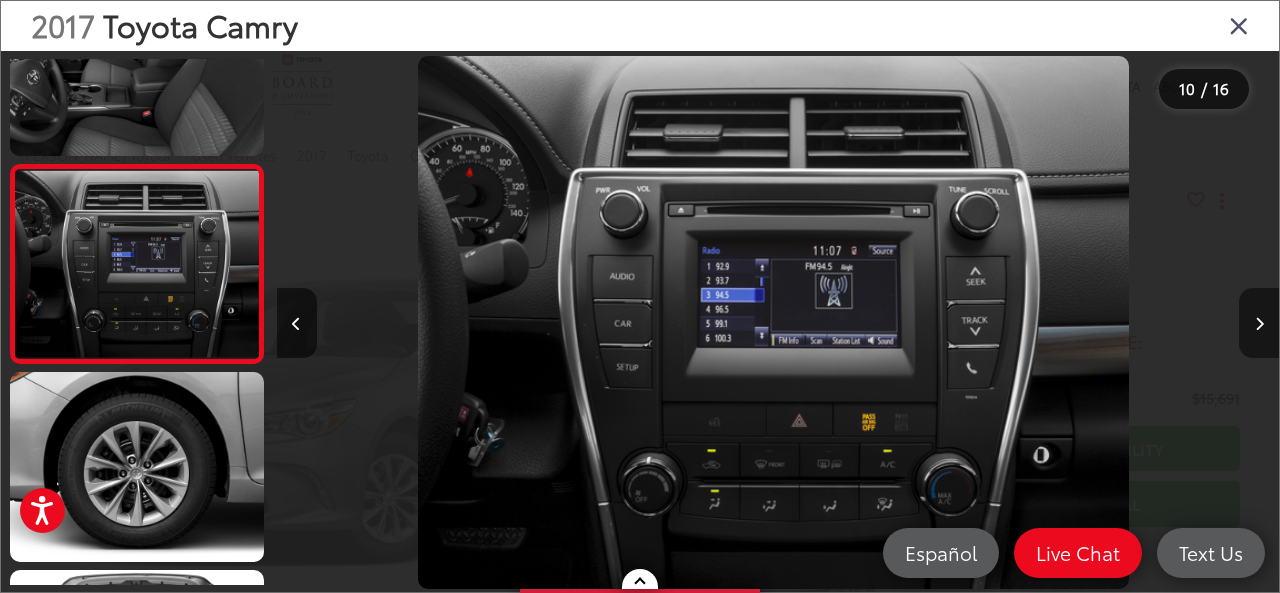 click at bounding box center (1259, 323) 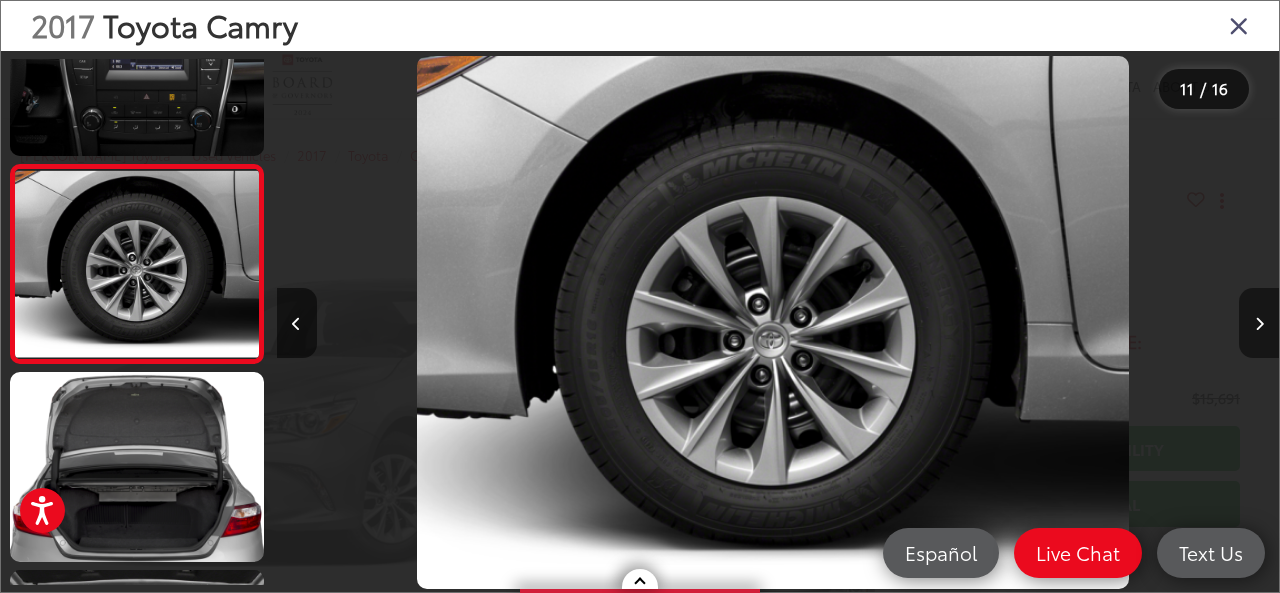 click at bounding box center [1259, 323] 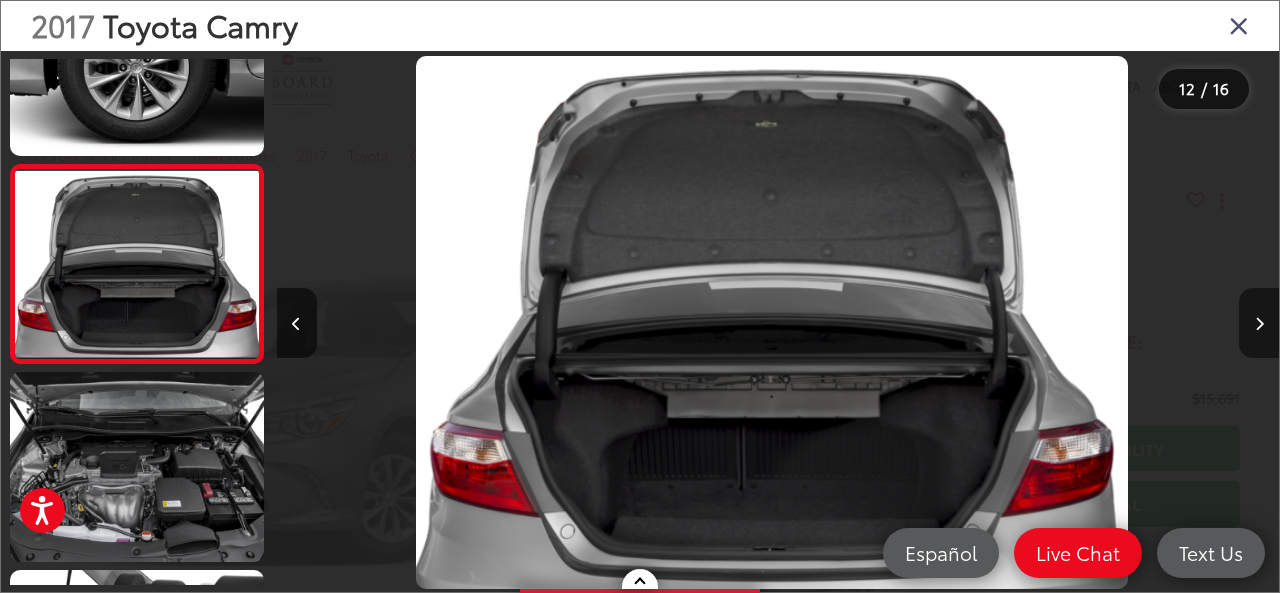 click at bounding box center [1259, 323] 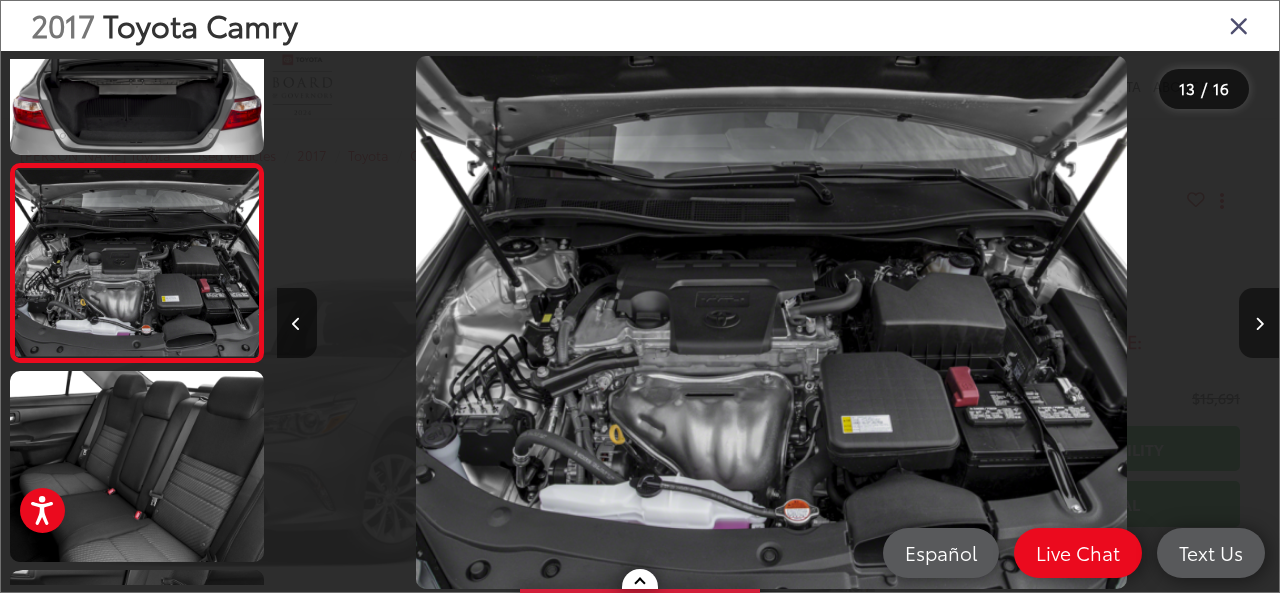 click at bounding box center [1259, 323] 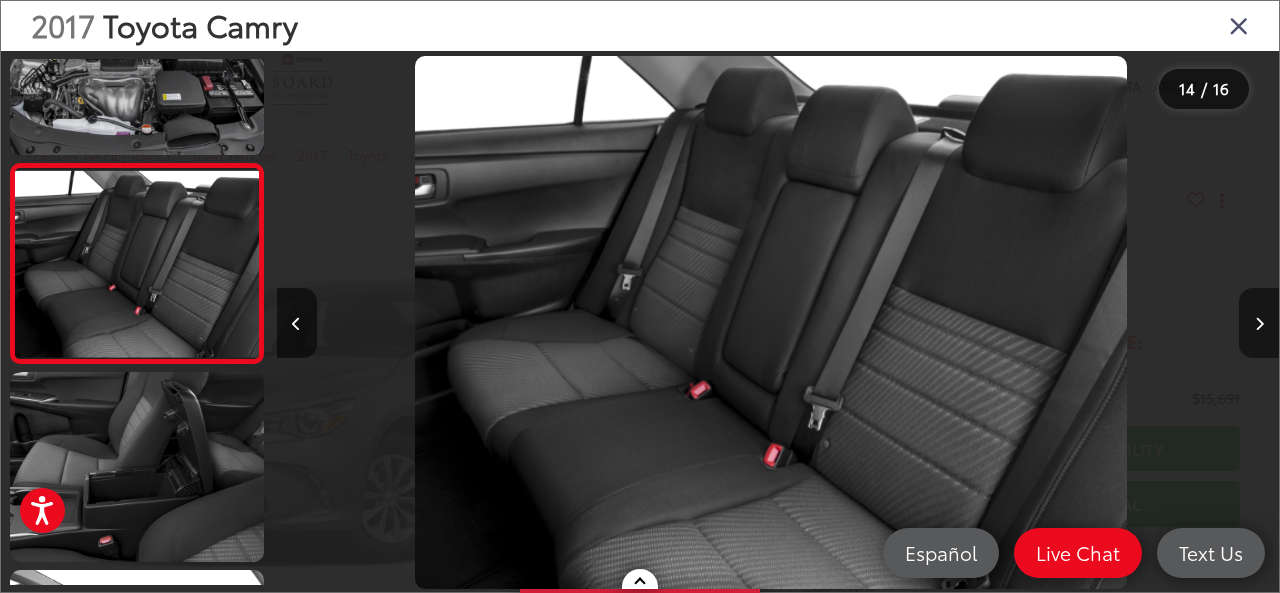 click at bounding box center (1259, 323) 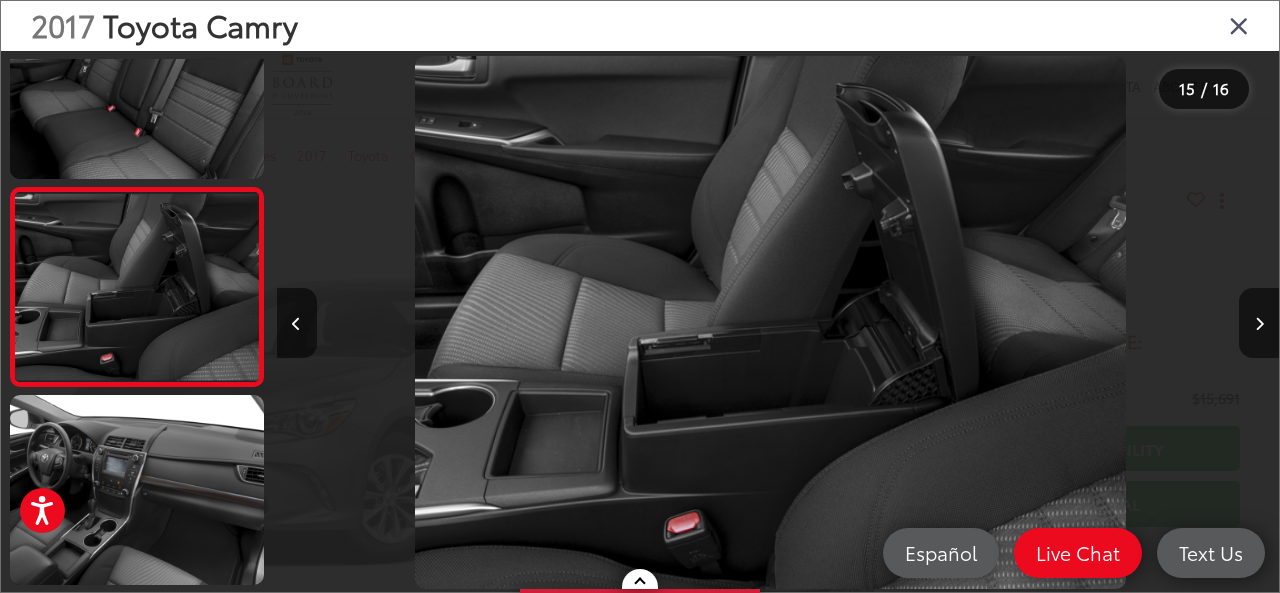 click at bounding box center [1239, 25] 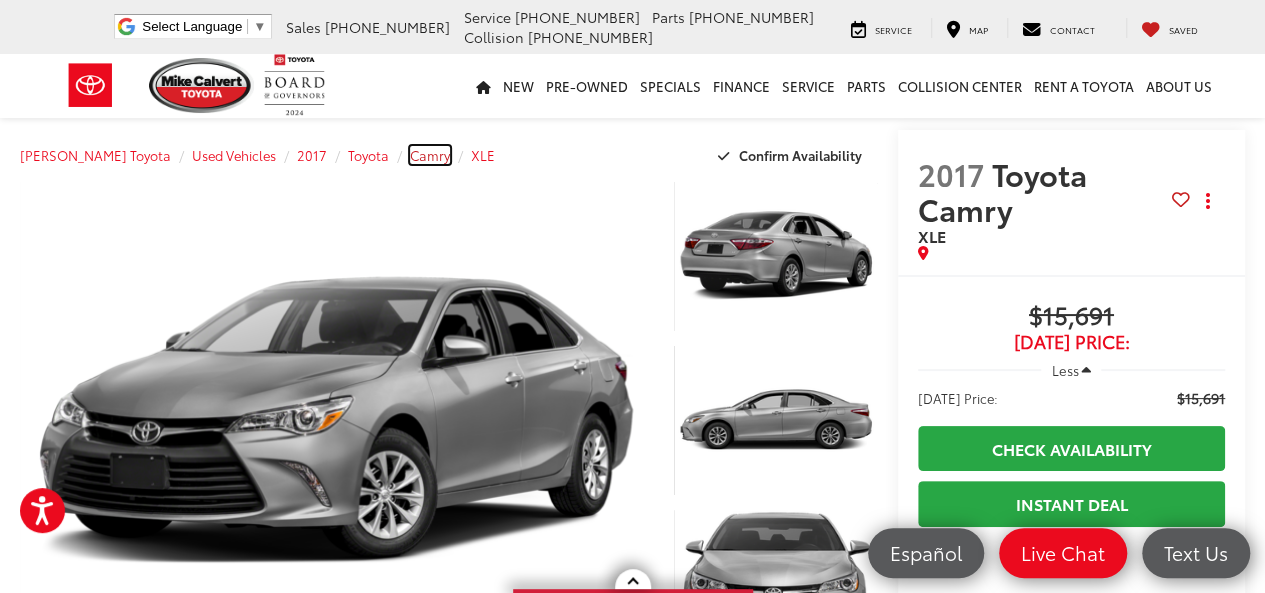 click on "Camry" at bounding box center (430, 155) 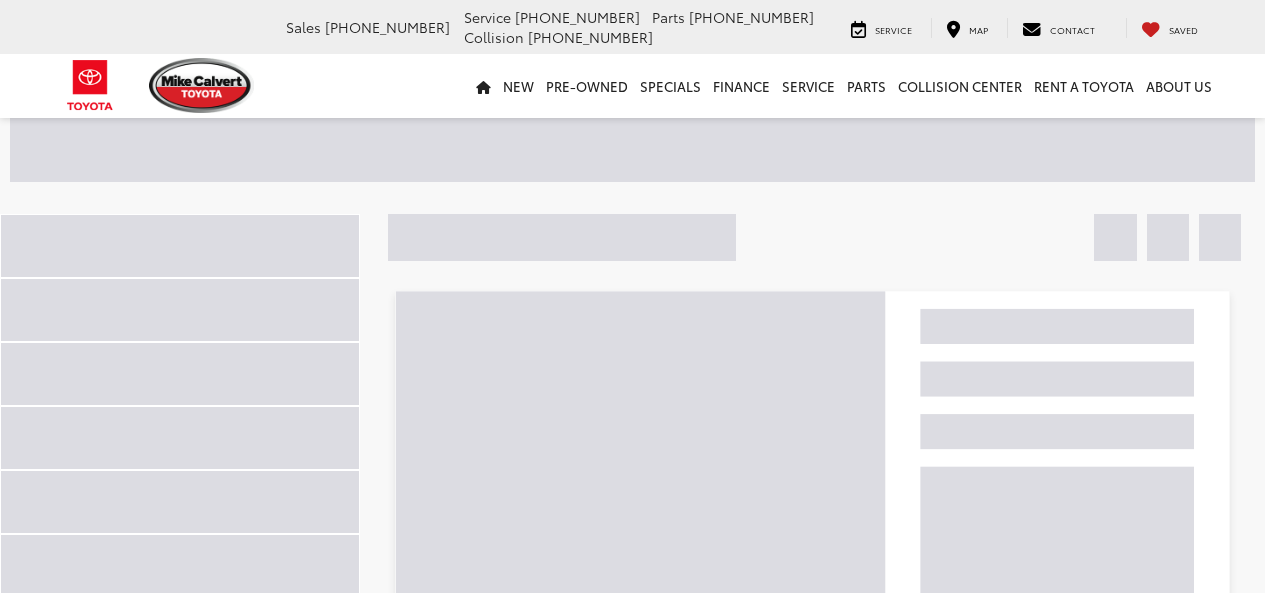 scroll, scrollTop: 0, scrollLeft: 0, axis: both 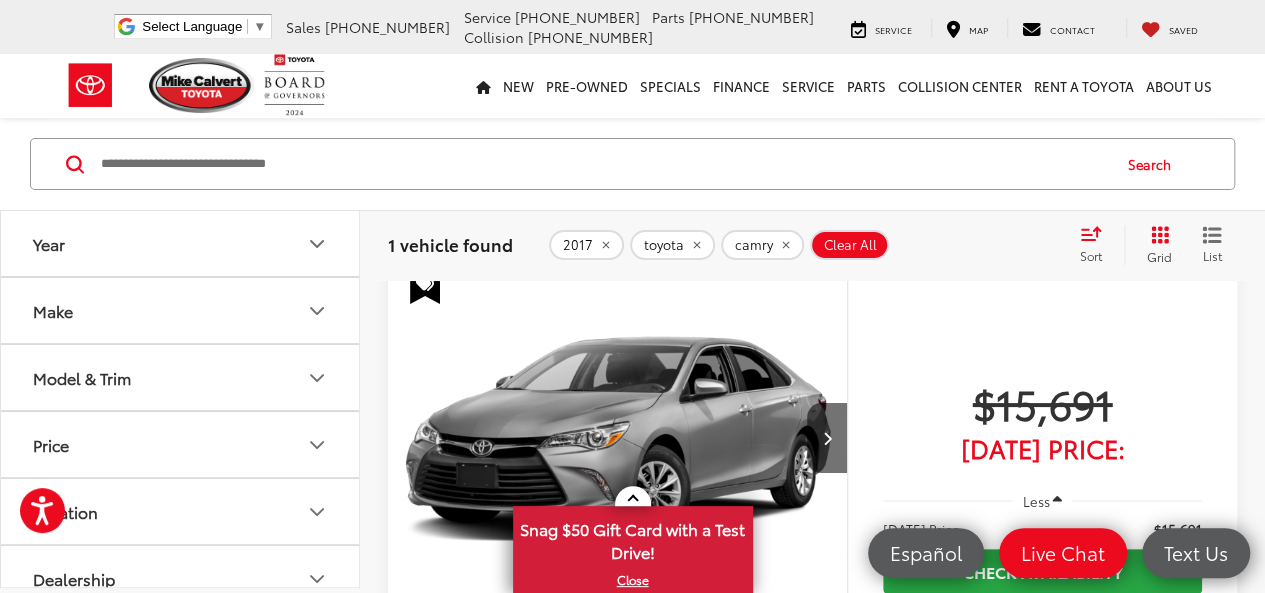 click 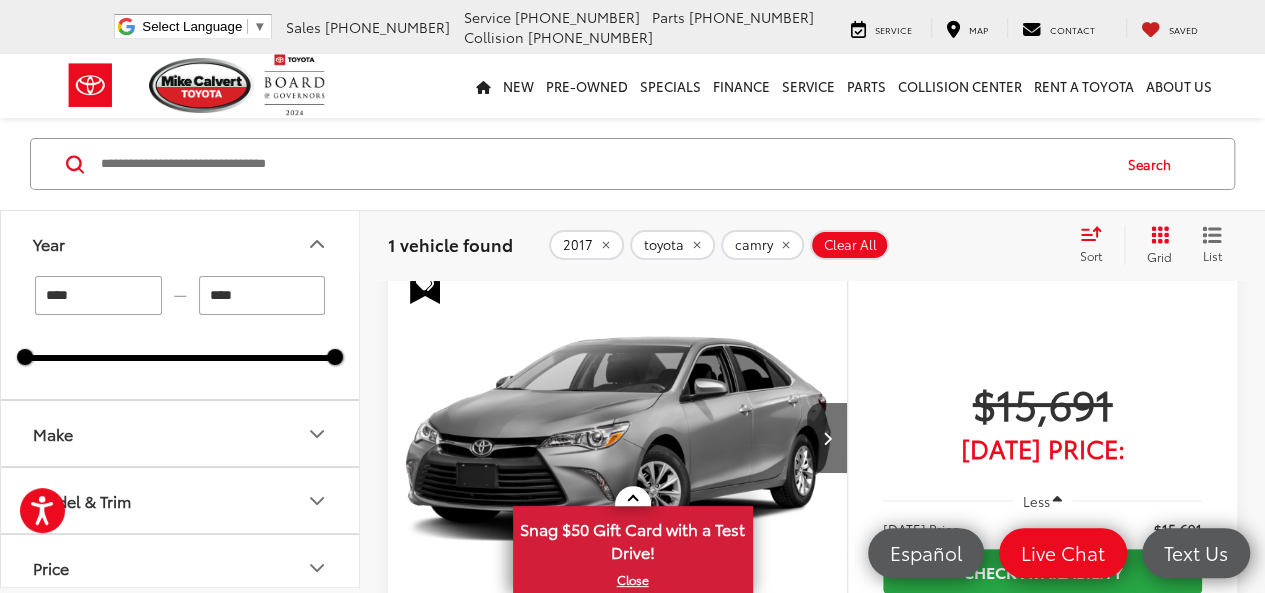 click on "****" at bounding box center [262, 295] 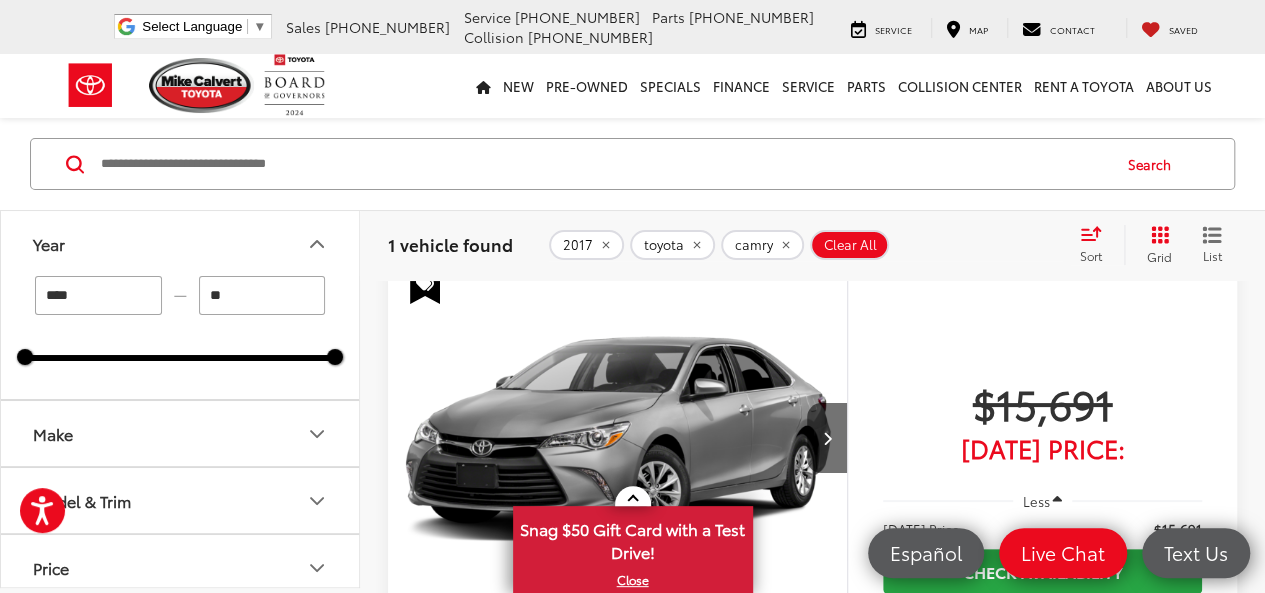 type on "*" 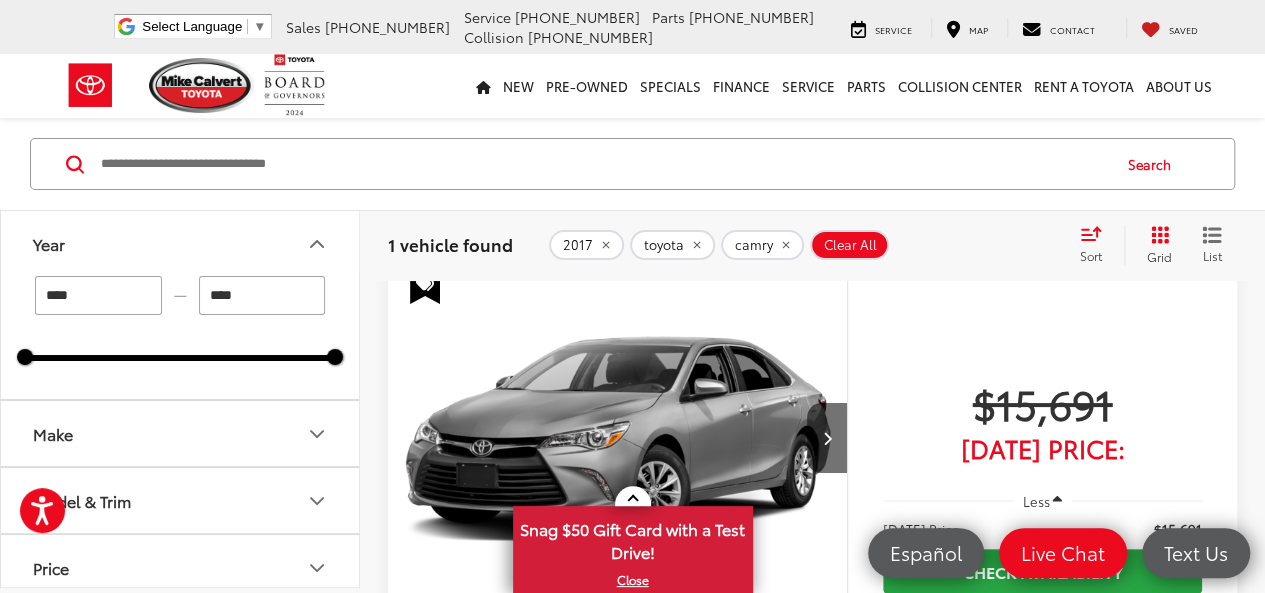 type on "****" 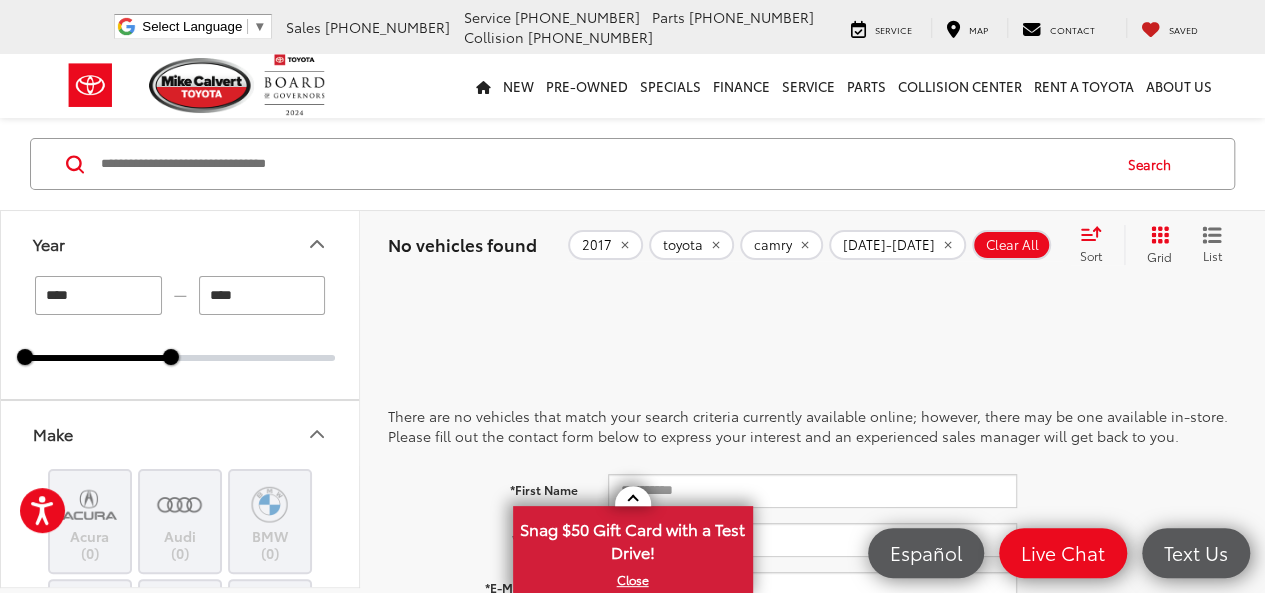 click on "Acura   (0)   Audi   (0)   BMW   (0)   Buick   (0)   Cadillac   (0)   Chevrolet   (0)   Dodge   (0)   Ford   (0)   GMC   (0)   Honda   (0)   Hyundai   (0)   Jeep   (0)   Kia   (0)   Land Rover   (0)   Lexus   (0)   Lincoln   (0)   Mazda   (0)   Mercedes-Benz   (0)   Mitsubishi   (0)   Nissan   (0)   RAM   (0)   Subaru   (0)   Toyota   (0)   Volkswagen   (0)   Volvo   (0)" at bounding box center (180, 838) 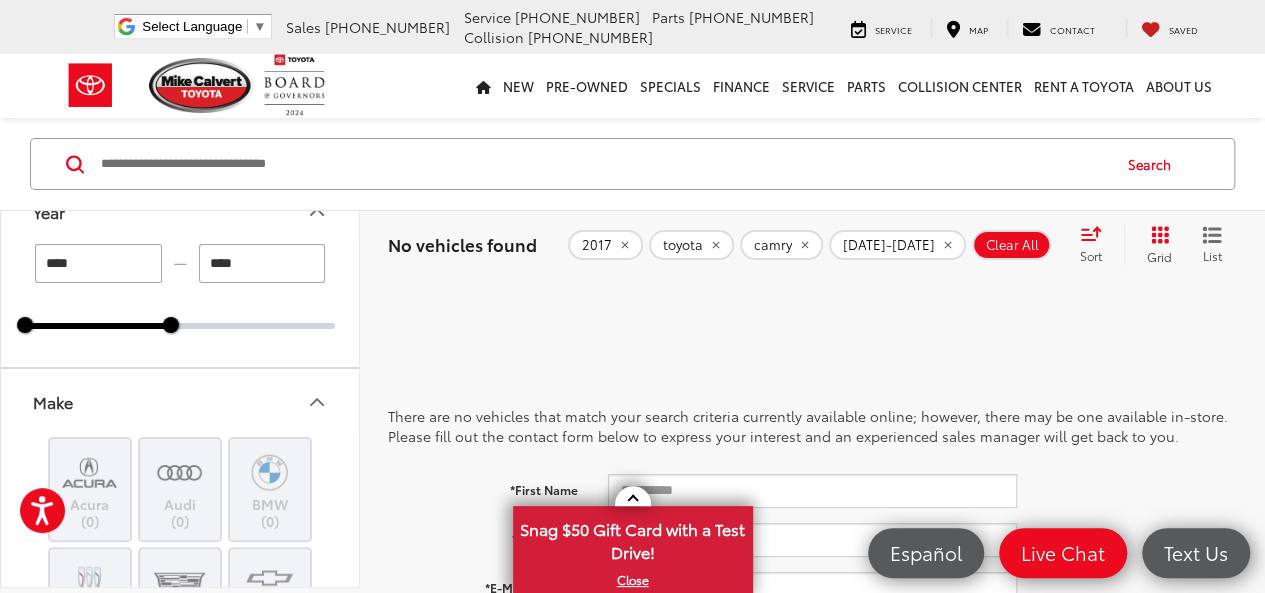 click on "Acura   (0)   Audi   (0)   BMW   (0)   Buick   (0)   Cadillac   (0)   Chevrolet   (0)   Dodge   (0)   Ford   (0)   GMC   (0)   Honda   (0)   Hyundai   (0)   Jeep   (0)   Kia   (0)   Land Rover   (0)   Lexus   (0)   Lincoln   (0)   Mazda   (0)   Mercedes-Benz   (0)   Mitsubishi   (0)   Nissan   (0)   RAM   (0)   Subaru   (0)   Toyota   (0)   Volkswagen   (0)   Volvo   (0)" at bounding box center (180, 806) 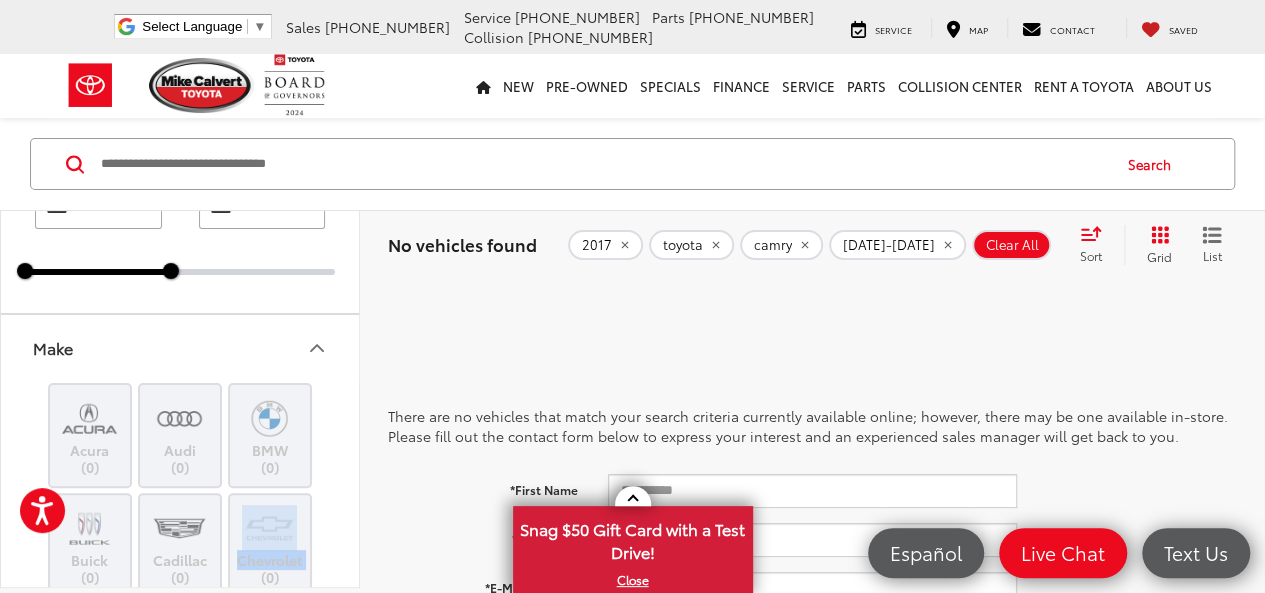 click on "Acura   (0)   Audi   (0)   BMW   (0)   Buick   (0)   Cadillac   (0)   Chevrolet   (0)   Dodge   (0)   Ford   (0)   GMC   (0)   Honda   (0)   Hyundai   (0)   Jeep   (0)   Kia   (0)   Land Rover   (0)   Lexus   (0)   Lincoln   (0)   Mazda   (0)   Mercedes-Benz   (0)   Mitsubishi   (0)   Nissan   (0)   RAM   (0)   Subaru   (0)   Toyota   (0)   Volkswagen   (0)   Volvo   (0)" at bounding box center (180, 752) 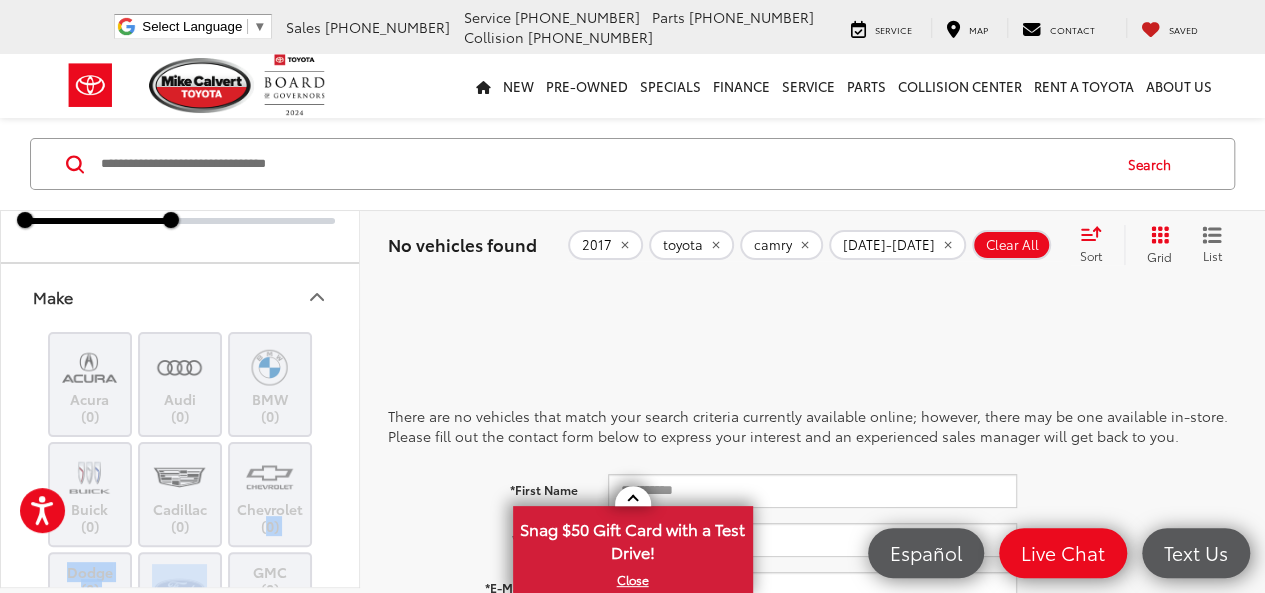 click on "Acura   (0)   Audi   (0)   BMW   (0)   Buick   (0)   Cadillac   (0)   Chevrolet   (0)   Dodge   (0)   Ford   (0)   GMC   (0)   Honda   (0)   Hyundai   (0)   Jeep   (0)   Kia   (0)   Land Rover   (0)   Lexus   (0)   Lincoln   (0)   Mazda   (0)   Mercedes-Benz   (0)   Mitsubishi   (0)   Nissan   (0)   RAM   (0)   Subaru   (0)   Toyota   (0)   Volkswagen   (0)   Volvo   (0)" at bounding box center [180, 724] 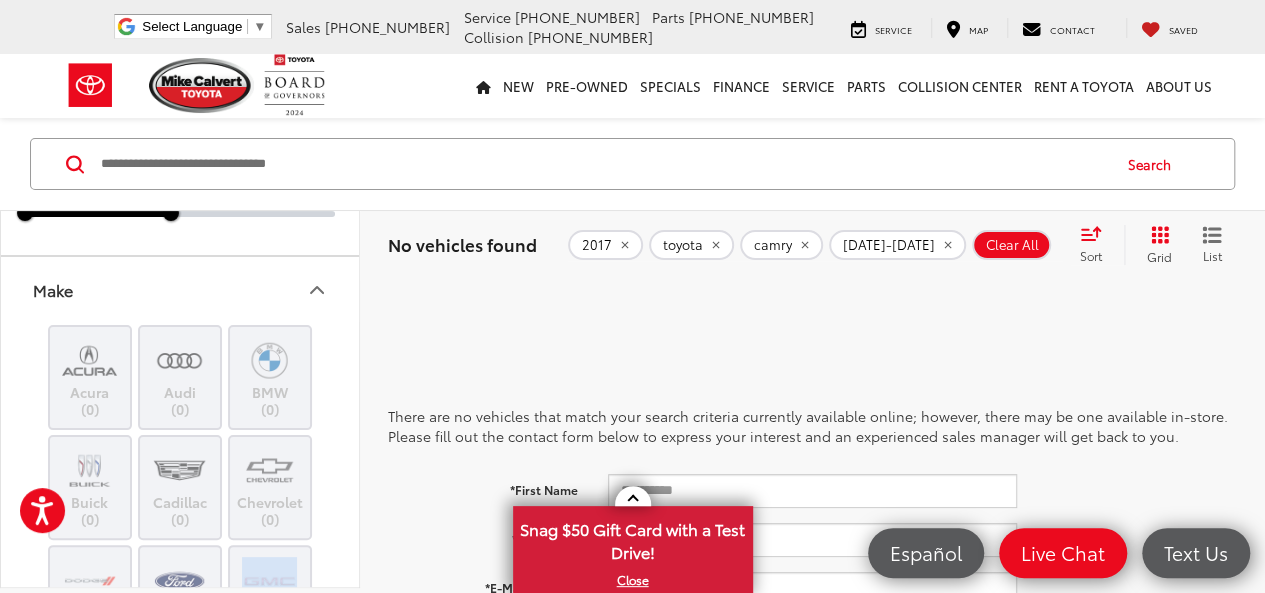 click on "Acura   (0)   Audi   (0)   BMW   (0)   Buick   (0)   Cadillac   (0)   Chevrolet   (0)   Dodge   (0)   Ford   (0)   GMC   (0)   Honda   (0)   Hyundai   (0)   Jeep   (0)   Kia   (0)   Land Rover   (0)   Lexus   (0)   Lincoln   (0)   Mazda   (0)   Mercedes-Benz   (0)   Mitsubishi   (0)   Nissan   (0)   RAM   (0)   Subaru   (0)   Toyota   (0)   Volkswagen   (0)   Volvo   (0)" at bounding box center [180, 717] 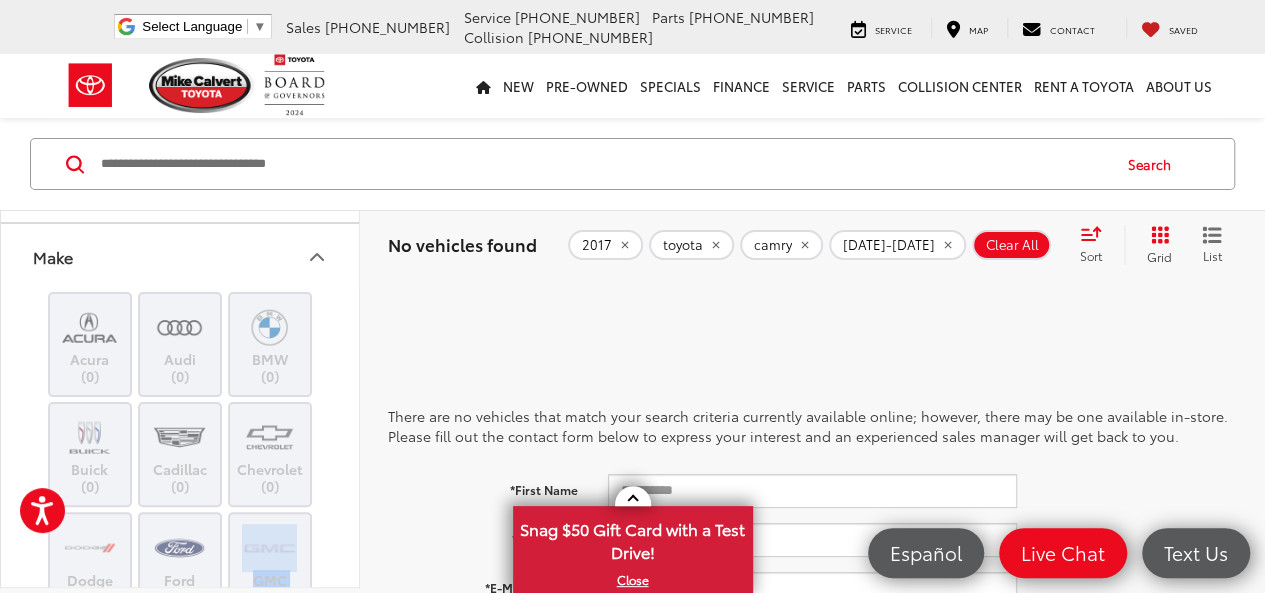click on "Acura   (0)   Audi   (0)   BMW   (0)   Buick   (0)   Cadillac   (0)   Chevrolet   (0)   Dodge   (0)   Ford   (0)   GMC   (0)   Honda   (0)   Hyundai   (0)   Jeep   (0)   Kia   (0)   Land Rover   (0)   Lexus   (0)   Lincoln   (0)   Mazda   (0)   Mercedes-Benz   (0)   Mitsubishi   (0)   Nissan   (0)   RAM   (0)   Subaru   (0)   Toyota   (0)   Volkswagen   (0)   Volvo   (0)" at bounding box center [180, 684] 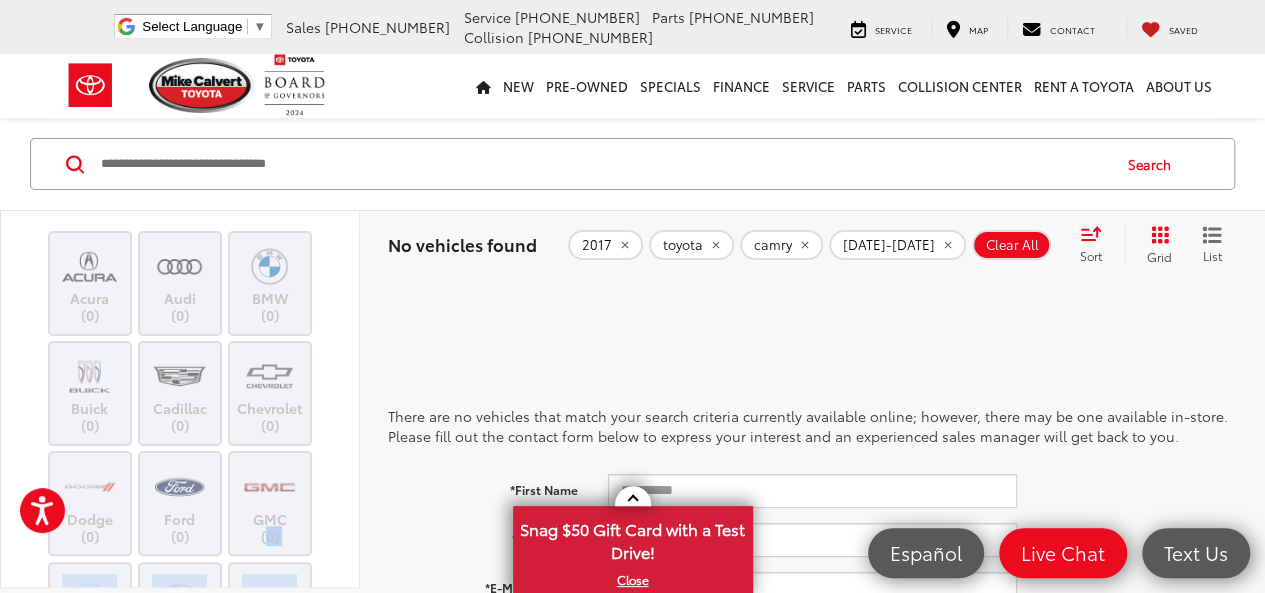 click on "Acura   (0)   Audi   (0)   BMW   (0)   Buick   (0)   Cadillac   (0)   Chevrolet   (0)   Dodge   (0)   Ford   (0)   GMC   (0)   Honda   (0)   Hyundai   (0)   Jeep   (0)   Kia   (0)   Land Rover   (0)   Lexus   (0)   Lincoln   (0)   Mazda   (0)   Mercedes-Benz   (0)   Mitsubishi   (0)   Nissan   (0)   RAM   (0)   Subaru   (0)   Toyota   (0)   Volkswagen   (0)   Volvo   (0)" at bounding box center [180, 647] 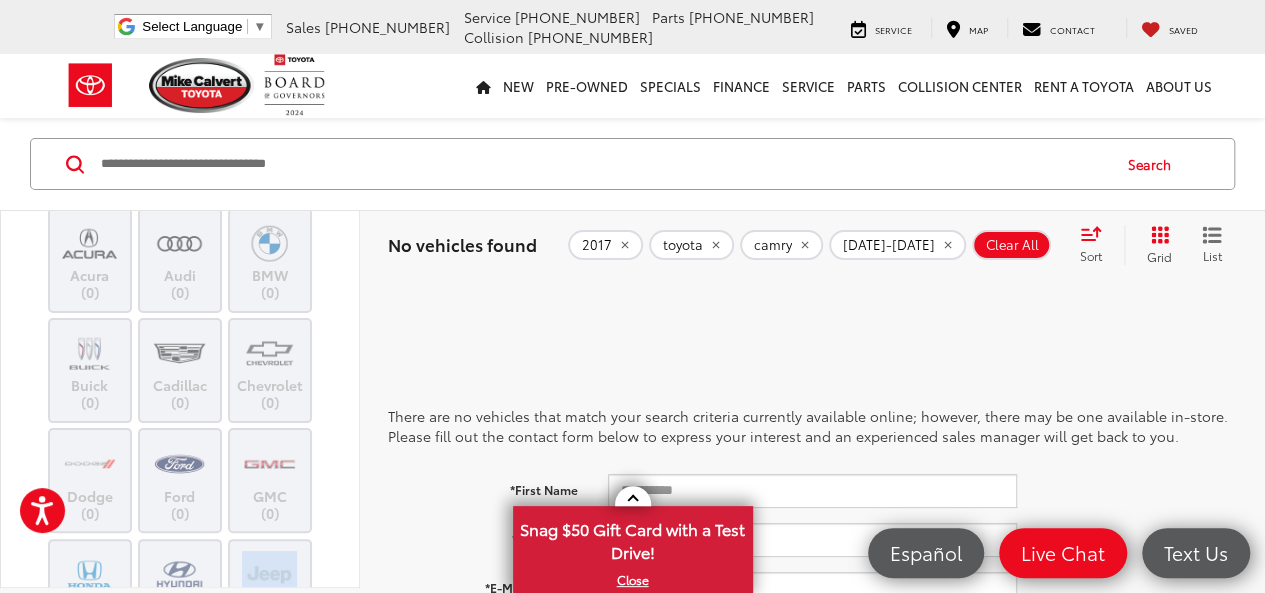 click on "Acura   (0)   Audi   (0)   BMW   (0)   Buick   (0)   Cadillac   (0)   Chevrolet   (0)   Dodge   (0)   Ford   (0)   GMC   (0)   Honda   (0)   Hyundai   (0)   Jeep   (0)   Kia   (0)   Land Rover   (0)   Lexus   (0)   Lincoln   (0)   Mazda   (0)   Mercedes-Benz   (0)   Mitsubishi   (0)   Nissan   (0)   RAM   (0)   Subaru   (0)   Toyota   (0)   Volkswagen   (0)   Volvo   (0)" at bounding box center (180, 624) 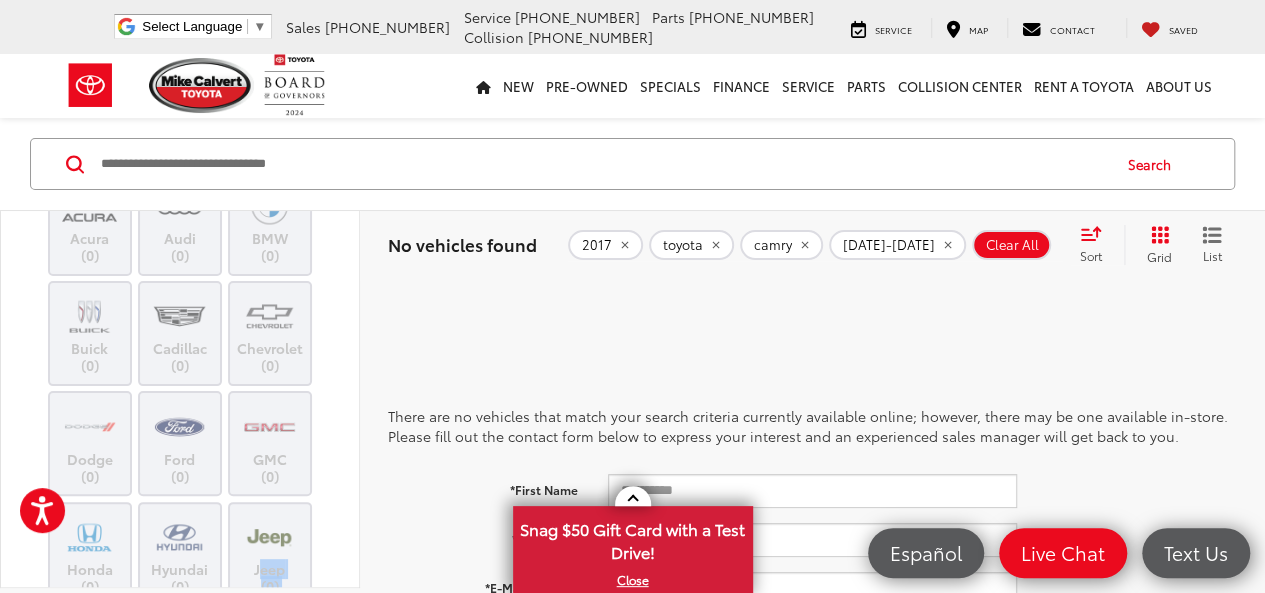 click on "Acura   (0)   Audi   (0)   BMW   (0)   Buick   (0)   Cadillac   (0)   Chevrolet   (0)   Dodge   (0)   Ford   (0)   GMC   (0)   Honda   (0)   Hyundai   (0)   Jeep   (0)   Kia   (0)   Land Rover   (0)   Lexus   (0)   Lincoln   (0)   Mazda   (0)   Mercedes-Benz   (0)   Mitsubishi   (0)   Nissan   (0)   RAM   (0)   Subaru   (0)   Toyota   (0)   Volkswagen   (0)   Volvo   (0)" at bounding box center [180, 587] 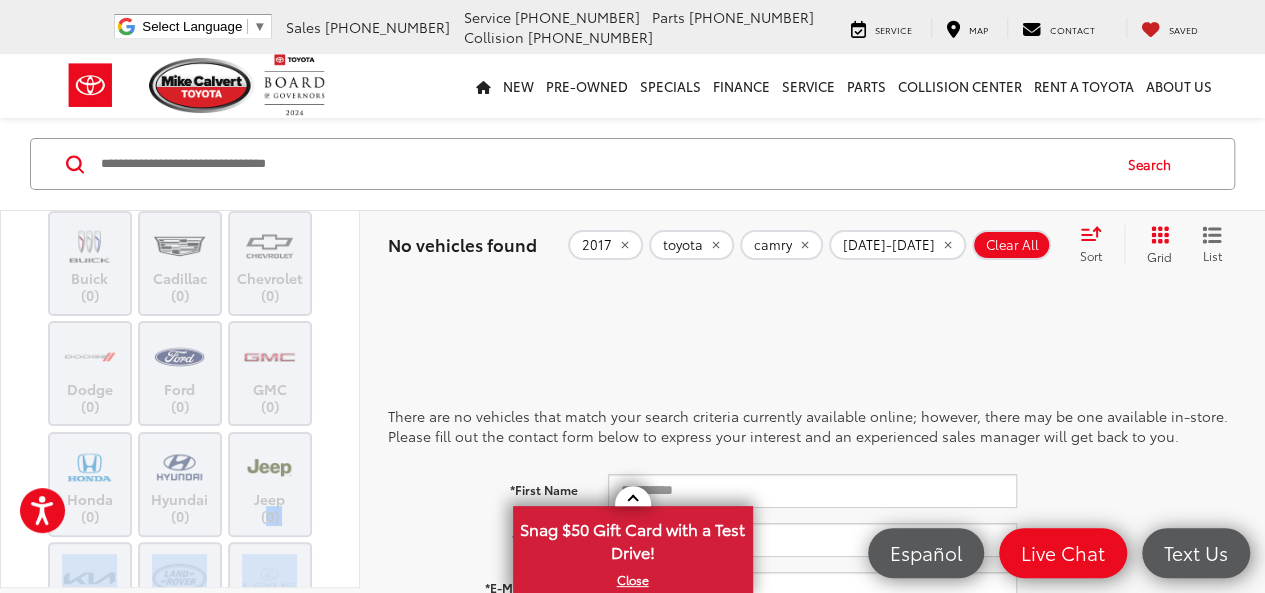 click on "Acura   (0)   Audi   (0)   BMW   (0)   Buick   (0)   Cadillac   (0)   Chevrolet   (0)   Dodge   (0)   Ford   (0)   GMC   (0)   Honda   (0)   Hyundai   (0)   Jeep   (0)   Kia   (0)   Land Rover   (0)   Lexus   (0)   Lincoln   (0)   Mazda   (0)   Mercedes-Benz   (0)   Mitsubishi   (0)   Nissan   (0)   RAM   (0)   Subaru   (0)   Toyota   (0)   Volkswagen   (0)   Volvo   (0)" at bounding box center [180, 541] 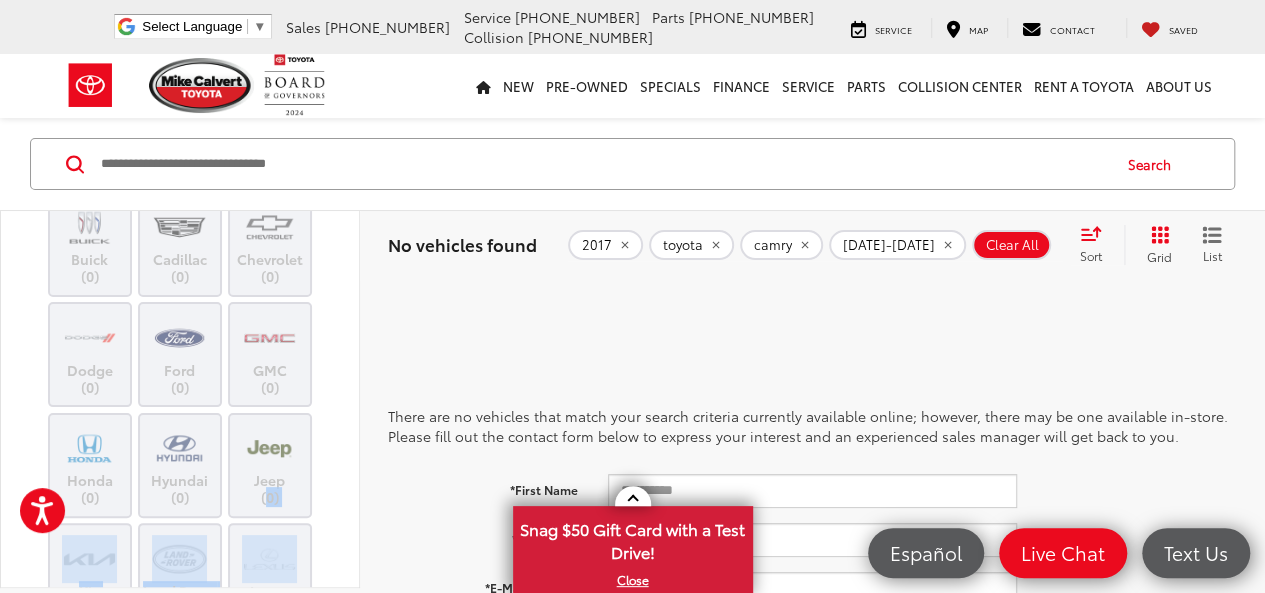 click on "Acura   (0)   Audi   (0)   BMW   (0)   Buick   (0)   Cadillac   (0)   Chevrolet   (0)   Dodge   (0)   Ford   (0)   GMC   (0)   Honda   (0)   Hyundai   (0)   Jeep   (0)   Kia   (0)   Land Rover   (0)   Lexus   (0)   Lincoln   (0)   Mazda   (0)   Mercedes-Benz   (0)   Mitsubishi   (0)   Nissan   (0)   RAM   (0)   Subaru   (0)   Toyota   (0)   Volkswagen   (0)   Volvo   (0)" at bounding box center [180, 522] 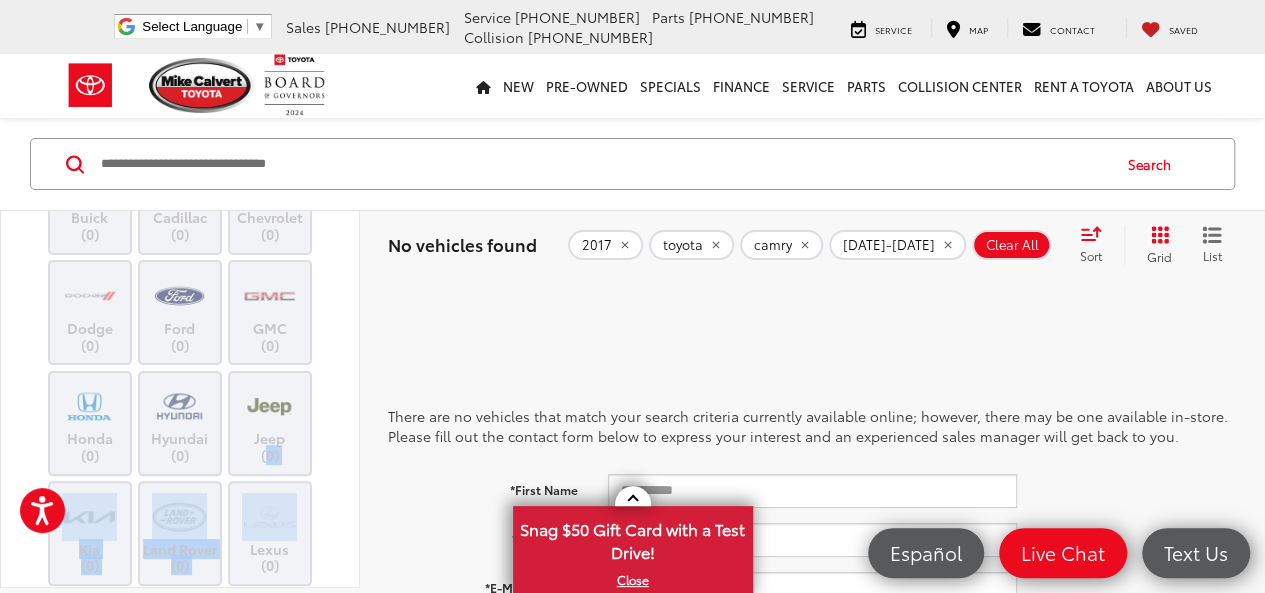 click on "Acura   (0)   Audi   (0)   BMW   (0)   Buick   (0)   Cadillac   (0)   Chevrolet   (0)   Dodge   (0)   Ford   (0)   GMC   (0)   Honda   (0)   Hyundai   (0)   Jeep   (0)   Kia   (0)   Land Rover   (0)   Lexus   (0)   Lincoln   (0)   Mazda   (0)   Mercedes-Benz   (0)   Mitsubishi   (0)   Nissan   (0)   RAM   (0)   Subaru   (0)   Toyota   (0)   Volkswagen   (0)   Volvo   (0)" at bounding box center (180, 480) 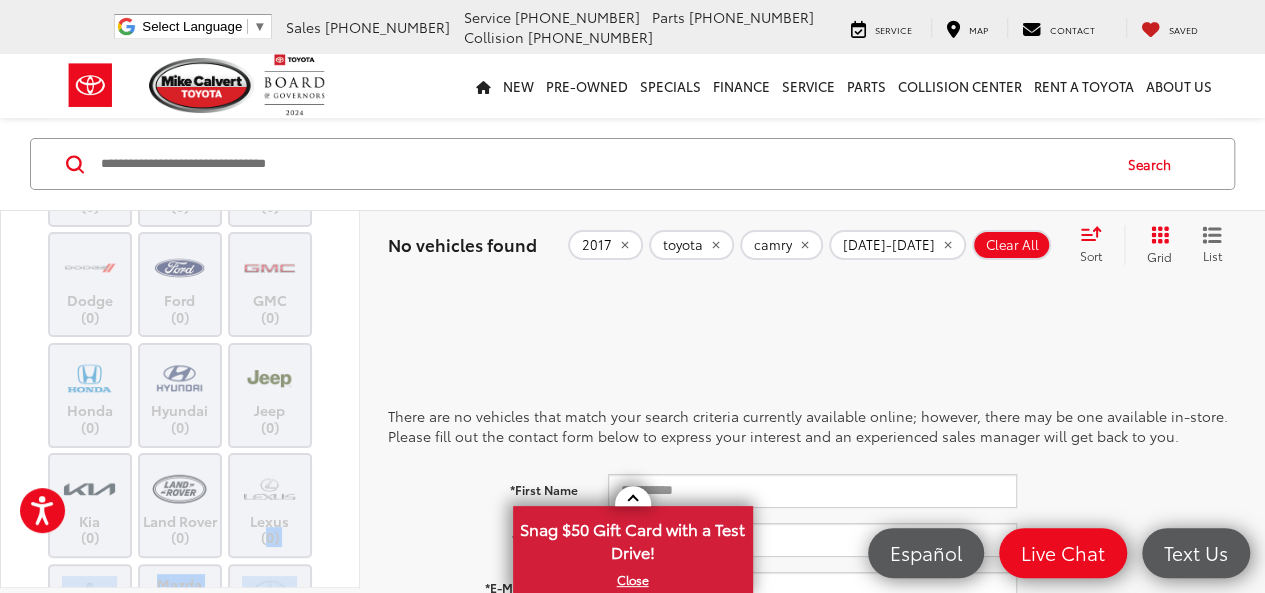click on "Acura   (0)   Audi   (0)   BMW   (0)   Buick   (0)   Cadillac   (0)   Chevrolet   (0)   Dodge   (0)   Ford   (0)   GMC   (0)   Honda   (0)   Hyundai   (0)   Jeep   (0)   Kia   (0)   Land Rover   (0)   Lexus   (0)   Lincoln   (0)   Mazda   (0)   Mercedes-Benz   (0)   Mitsubishi   (0)   Nissan   (0)   RAM   (0)   Subaru   (0)   Toyota   (0)   Volkswagen   (0)   Volvo   (0)" at bounding box center (180, 475) 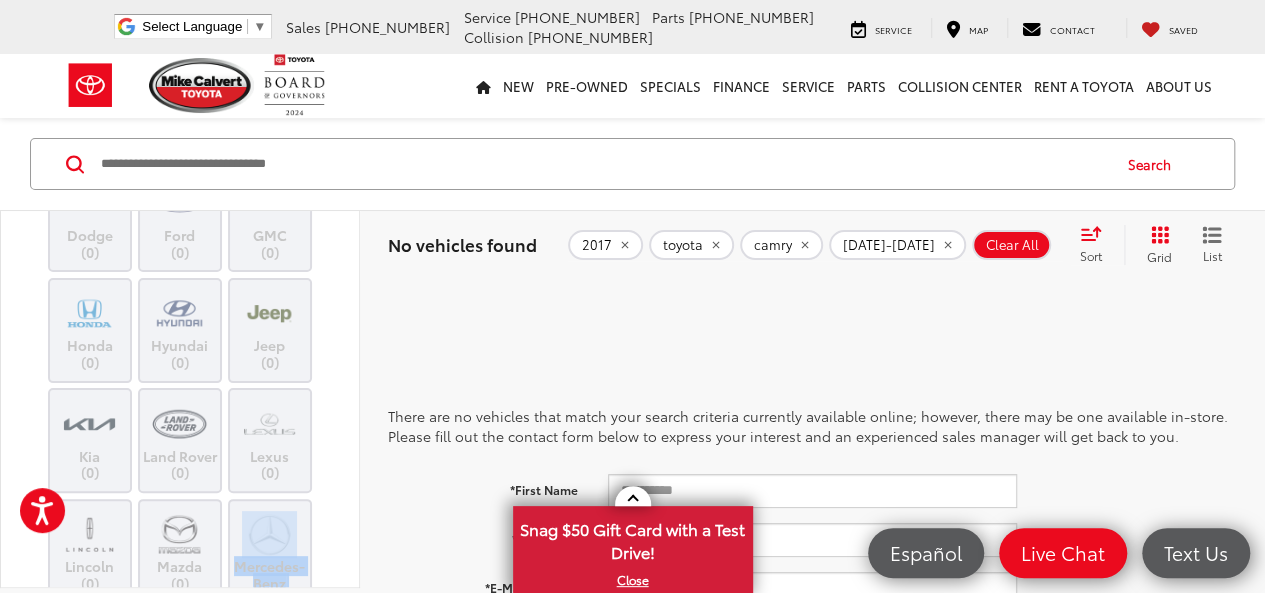 click on "Acura   (0)   Audi   (0)   BMW   (0)   Buick   (0)   Cadillac   (0)   Chevrolet   (0)   Dodge   (0)   Ford   (0)   GMC   (0)   Honda   (0)   Hyundai   (0)   Jeep   (0)   Kia   (0)   Land Rover   (0)   Lexus   (0)   Lincoln   (0)   Mazda   (0)   Mercedes-Benz   (0)   Mitsubishi   (0)   Nissan   (0)   RAM   (0)   Subaru   (0)   Toyota   (0)   Volkswagen   (0)   Volvo   (0)" at bounding box center (180, 410) 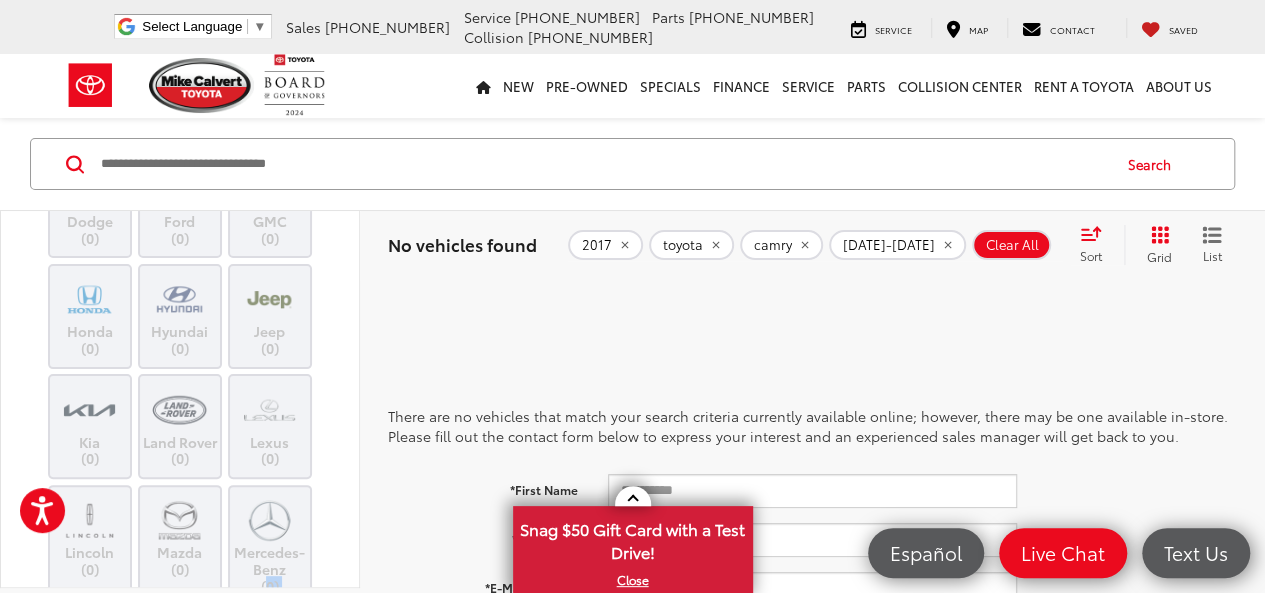 click on "Acura   (0)   Audi   (0)   BMW   (0)   Buick   (0)   Cadillac   (0)   Chevrolet   (0)   Dodge   (0)   Ford   (0)   GMC   (0)   Honda   (0)   Hyundai   (0)   Jeep   (0)   Kia   (0)   Land Rover   (0)   Lexus   (0)   Lincoln   (0)   Mazda   (0)   Mercedes-Benz   (0)   Mitsubishi   (0)   Nissan   (0)   RAM   (0)   Subaru   (0)   Toyota   (0)   Volkswagen   (0)   Volvo   (0)" at bounding box center (180, 396) 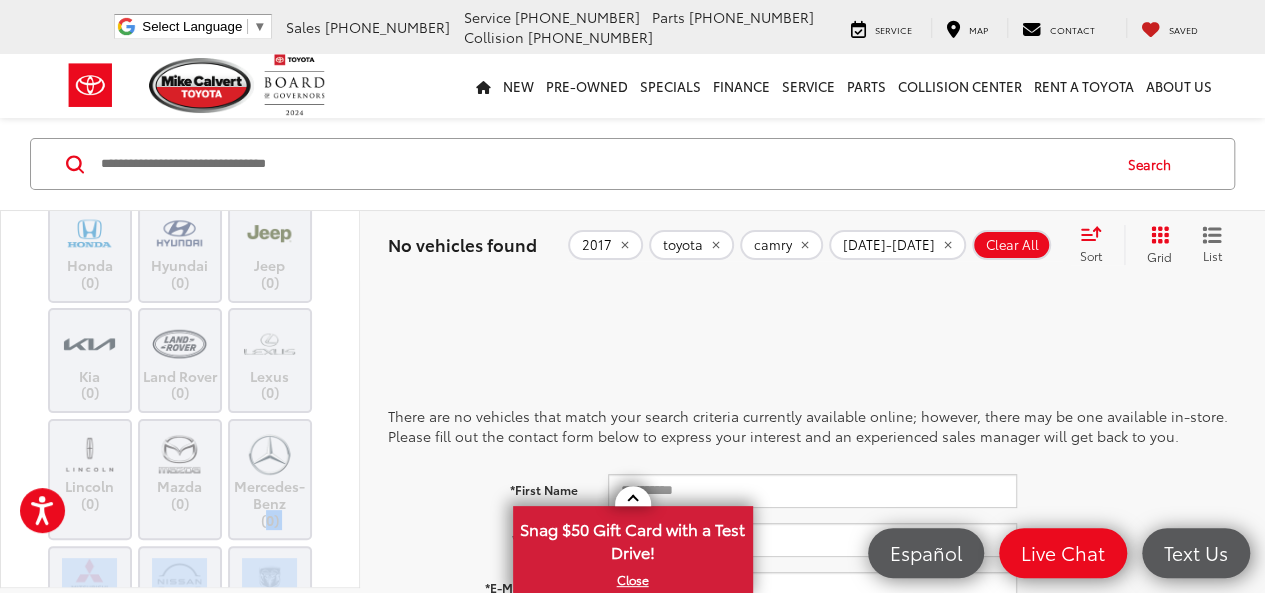click on "Acura   (0)   Audi   (0)   BMW   (0)   Buick   (0)   Cadillac   (0)   Chevrolet   (0)   Dodge   (0)   Ford   (0)   GMC   (0)   Honda   (0)   Hyundai   (0)   Jeep   (0)   Kia   (0)   Land Rover   (0)   Lexus   (0)   Lincoln   (0)   Mazda   (0)   Mercedes-Benz   (0)   Mitsubishi   (0)   Nissan   (0)   RAM   (0)   Subaru   (0)   Toyota   (0)   Volkswagen   (0)   Volvo   (0)" at bounding box center (180, 354) 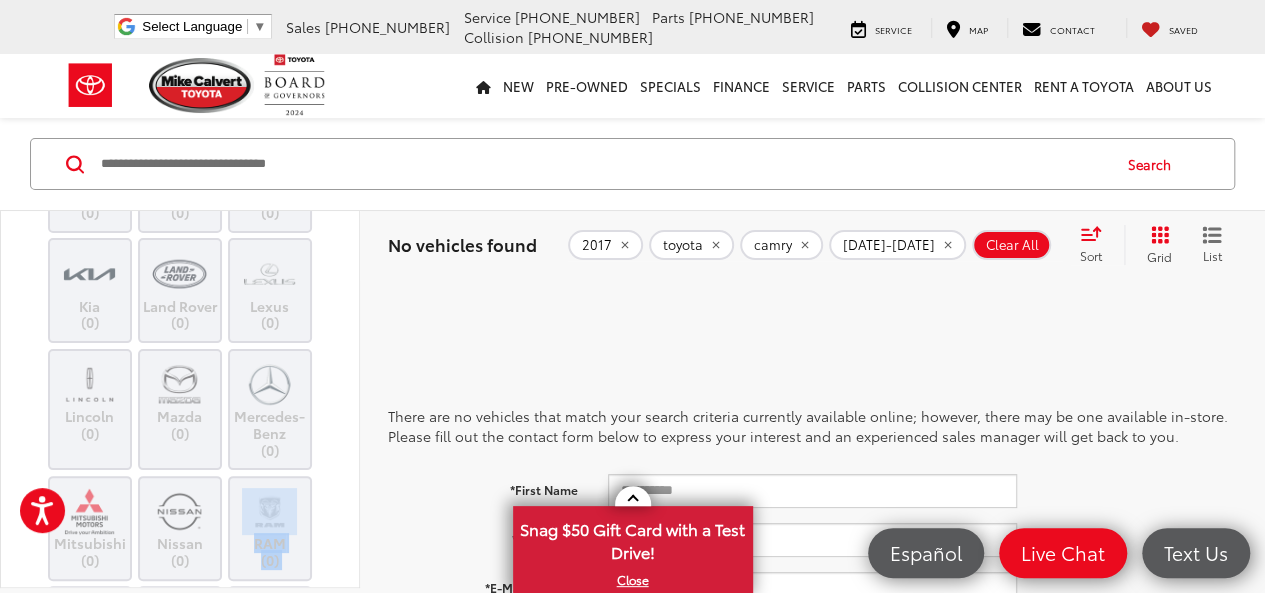 click on "Acura   (0)   Audi   (0)   BMW   (0)   Buick   (0)   Cadillac   (0)   Chevrolet   (0)   Dodge   (0)   Ford   (0)   GMC   (0)   Honda   (0)   Hyundai   (0)   Jeep   (0)   Kia   (0)   Land Rover   (0)   Lexus   (0)   Lincoln   (0)   Mazda   (0)   Mercedes-Benz   (0)   Mitsubishi   (0)   Nissan   (0)   RAM   (0)   Subaru   (0)   Toyota   (0)   Volkswagen   (0)   Volvo   (0)" at bounding box center (180, 284) 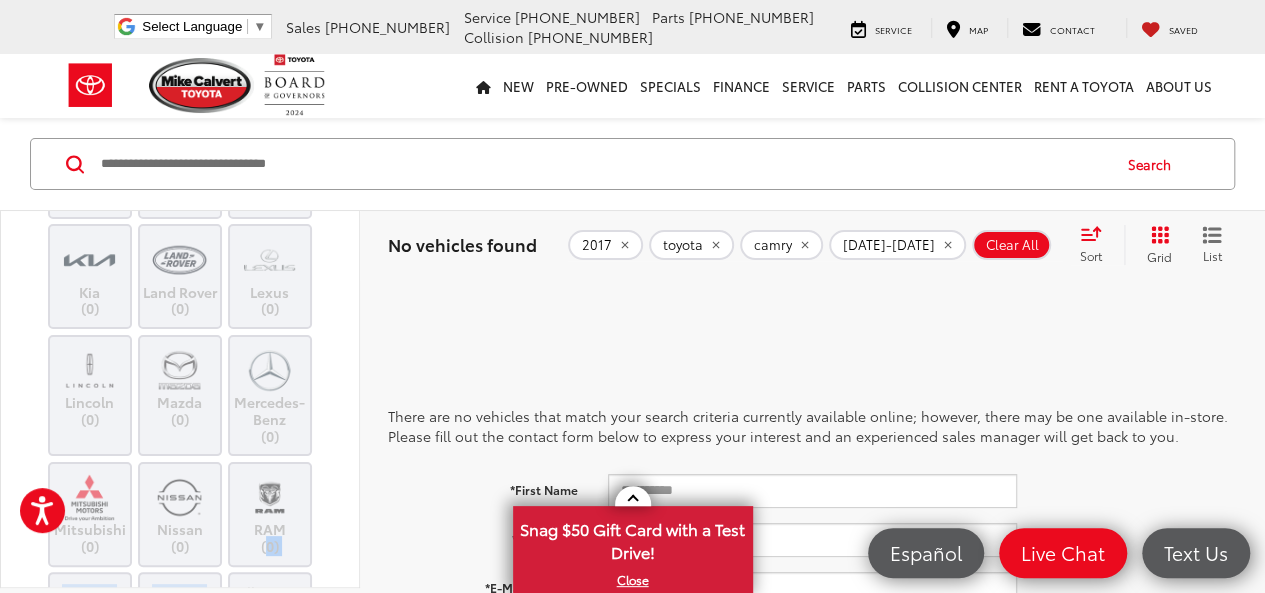 click on "Acura   (0)   Audi   (0)   BMW   (0)   Buick   (0)   Cadillac   (0)   Chevrolet   (0)   Dodge   (0)   Ford   (0)   GMC   (0)   Honda   (0)   Hyundai   (0)   Jeep   (0)   Kia   (0)   Land Rover   (0)   Lexus   (0)   Lincoln   (0)   Mazda   (0)   Mercedes-Benz   (0)   Mitsubishi   (0)   Nissan   (0)   RAM   (0)   Subaru   (0)   Toyota   (0)   Volkswagen   (0)   Volvo   (0)" at bounding box center [180, 270] 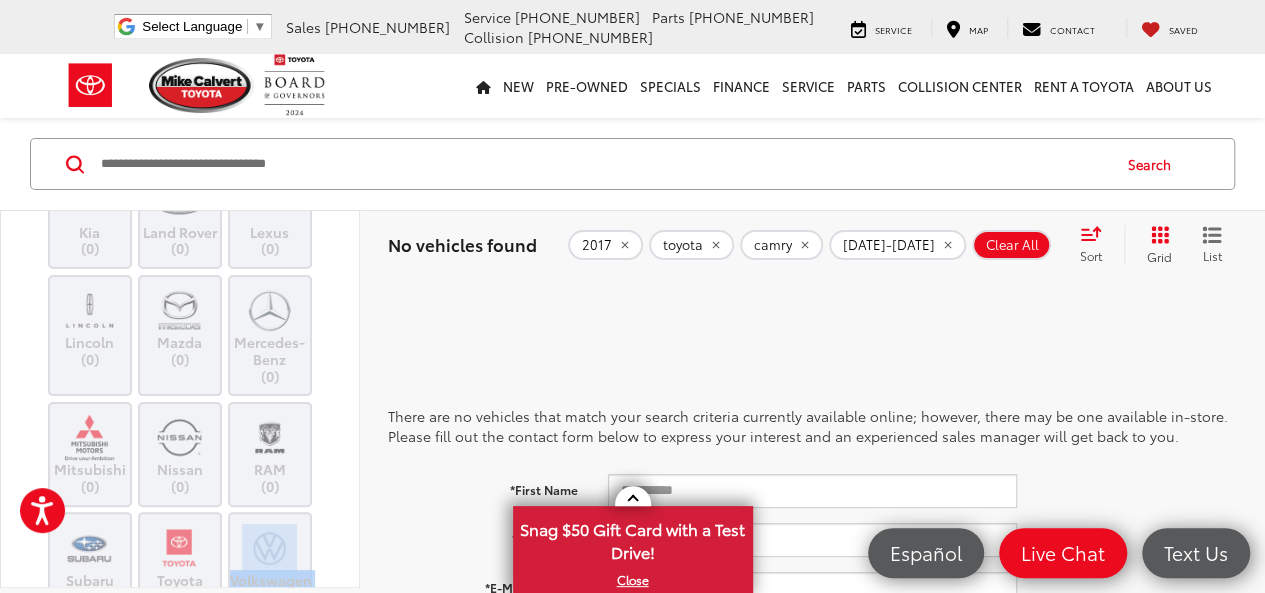 click on "Acura   (0)   Audi   (0)   BMW   (0)   Buick   (0)   Cadillac   (0)   Chevrolet   (0)   Dodge   (0)   Ford   (0)   GMC   (0)   Honda   (0)   Hyundai   (0)   Jeep   (0)   Kia   (0)   Land Rover   (0)   Lexus   (0)   Lincoln   (0)   Mazda   (0)   Mercedes-Benz   (0)   Mitsubishi   (0)   Nissan   (0)   RAM   (0)   Subaru   (0)   Toyota   (0)   Volkswagen   (0)   Volvo   (0)" at bounding box center (180, 210) 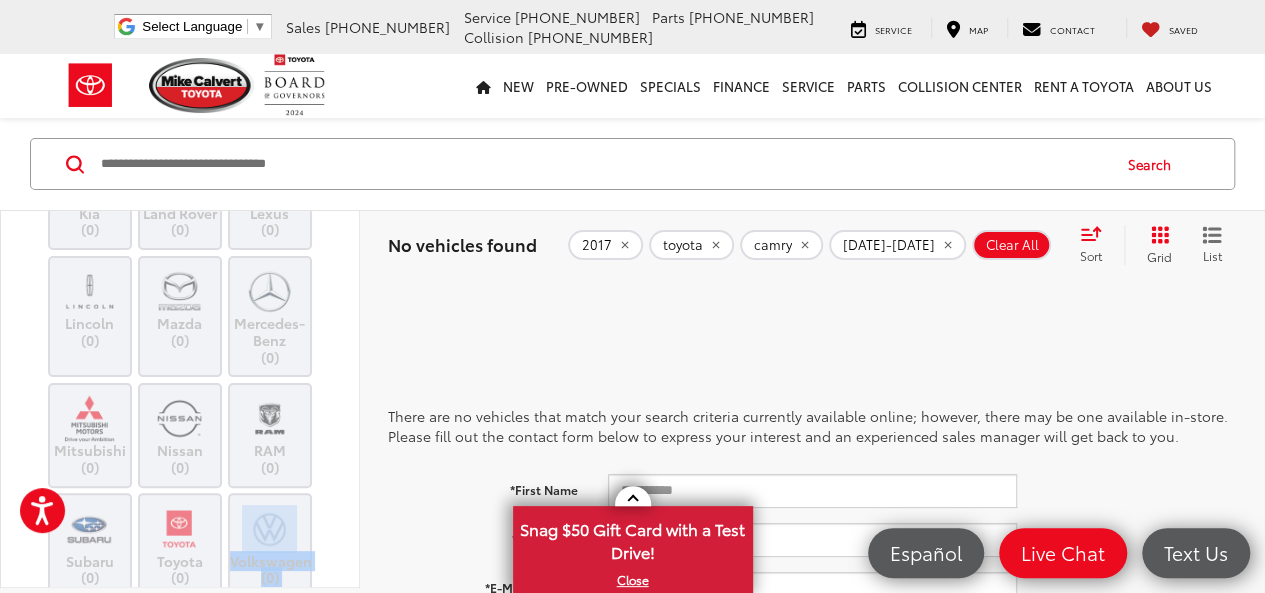 click at bounding box center (179, 528) 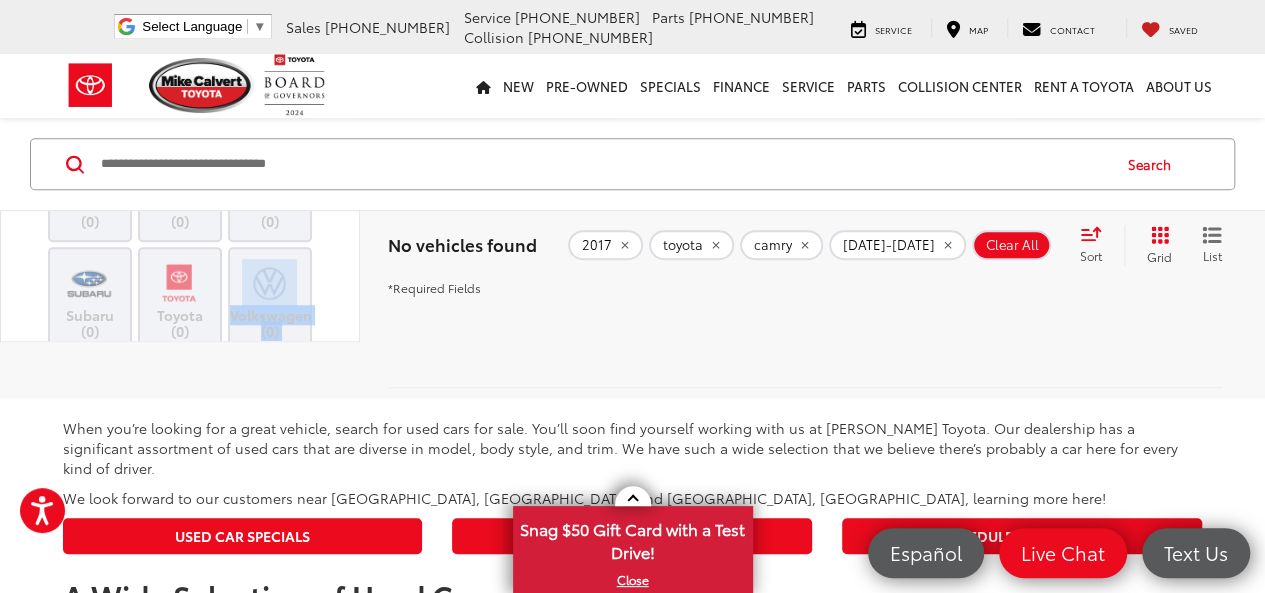 scroll, scrollTop: 466, scrollLeft: 0, axis: vertical 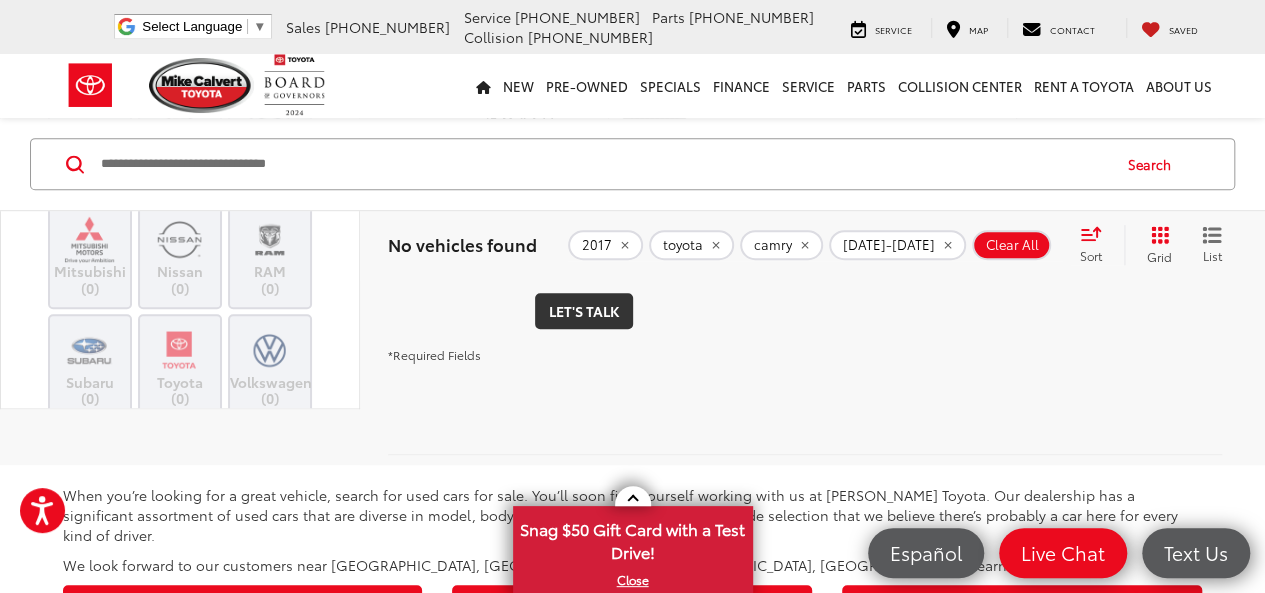 click at bounding box center (604, 164) 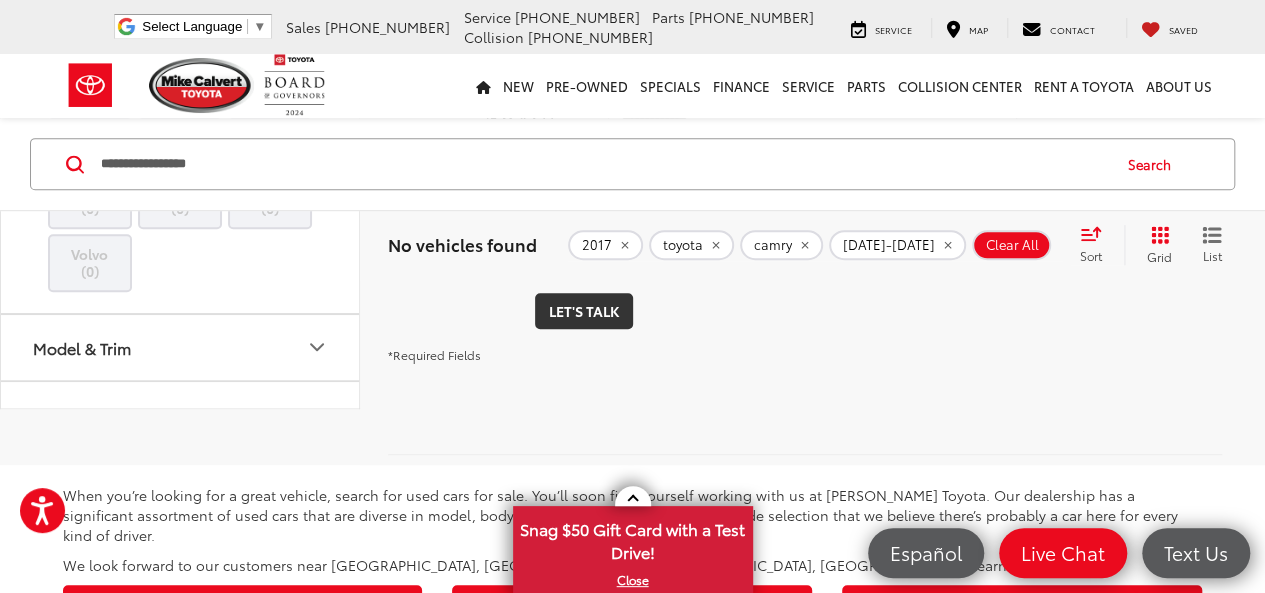 scroll, scrollTop: 460, scrollLeft: 0, axis: vertical 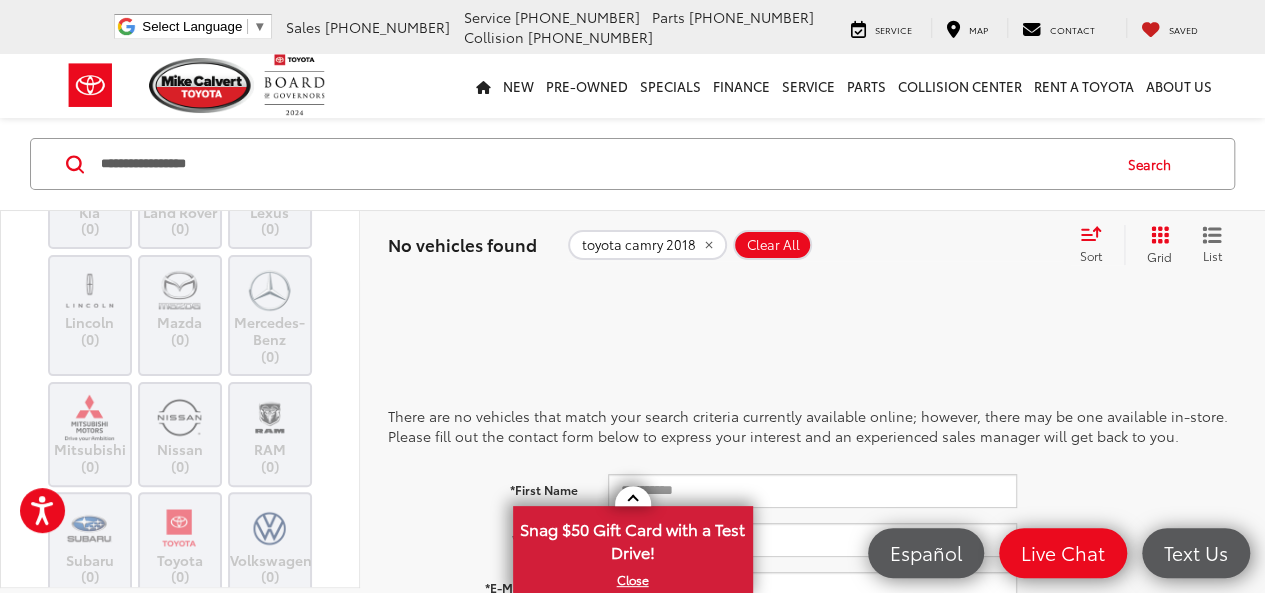 click on "Search" at bounding box center (1154, 164) 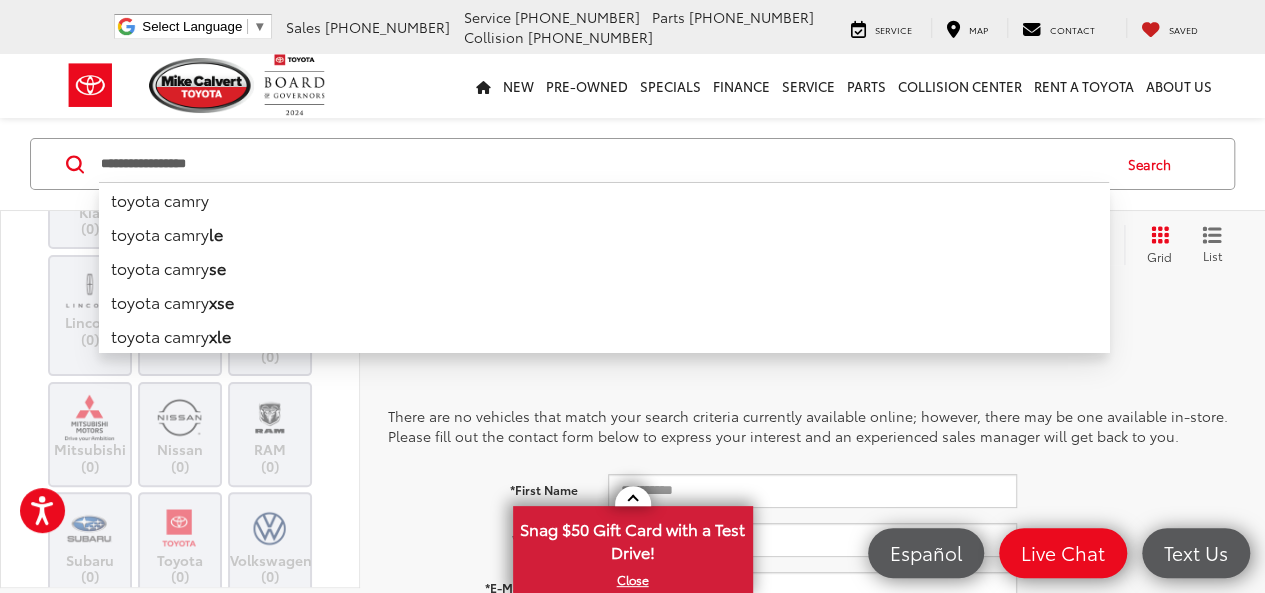 click on "**********" at bounding box center (604, 164) 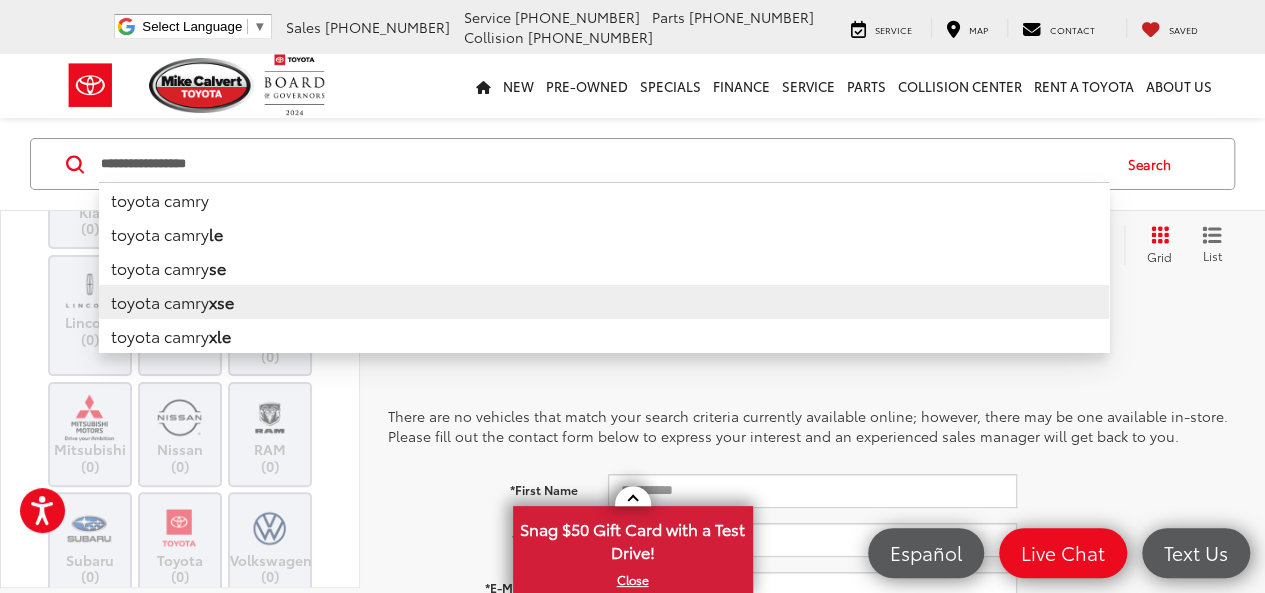 click on "xse" at bounding box center [221, 301] 